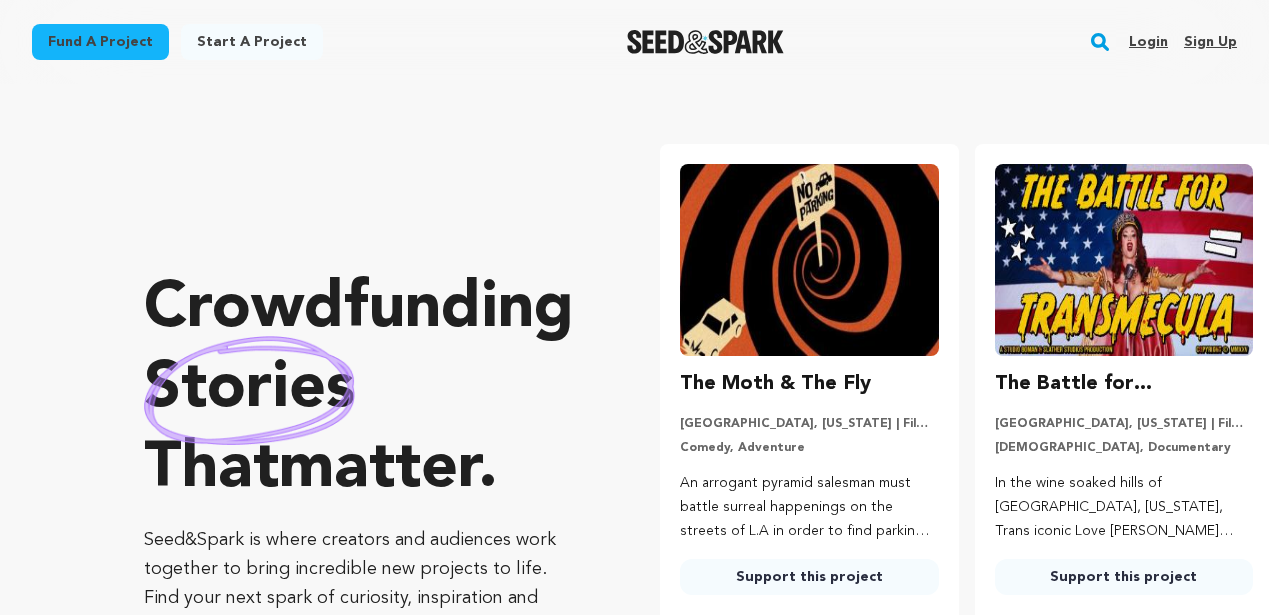 scroll, scrollTop: 0, scrollLeft: 0, axis: both 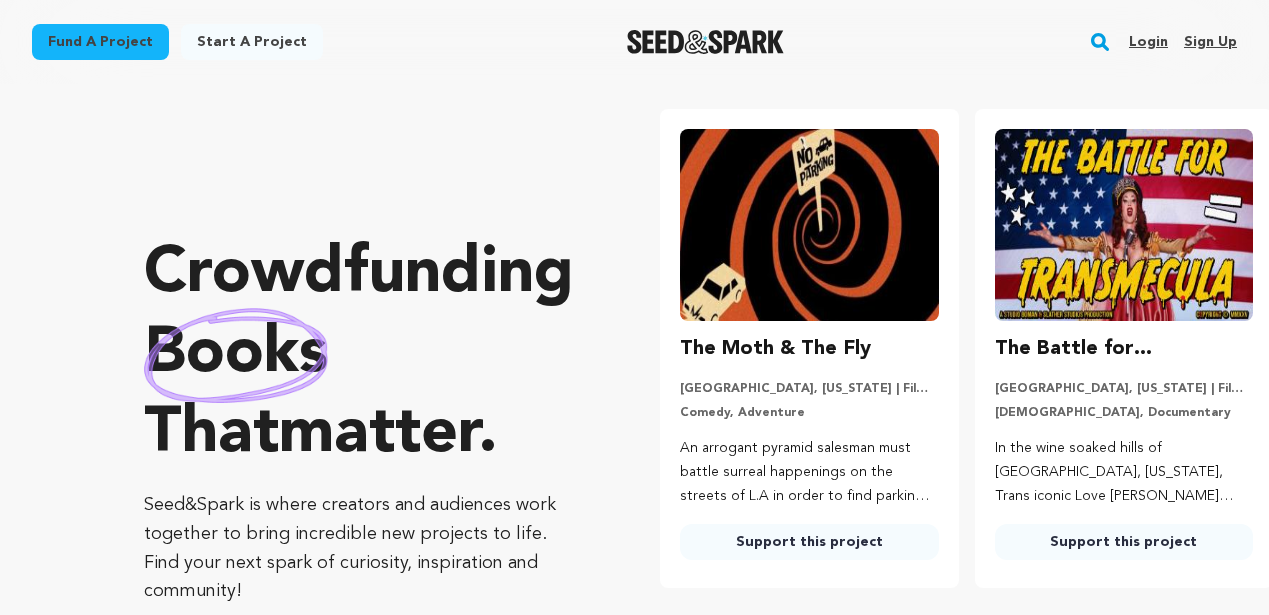 click on "Fund a project" at bounding box center (100, 42) 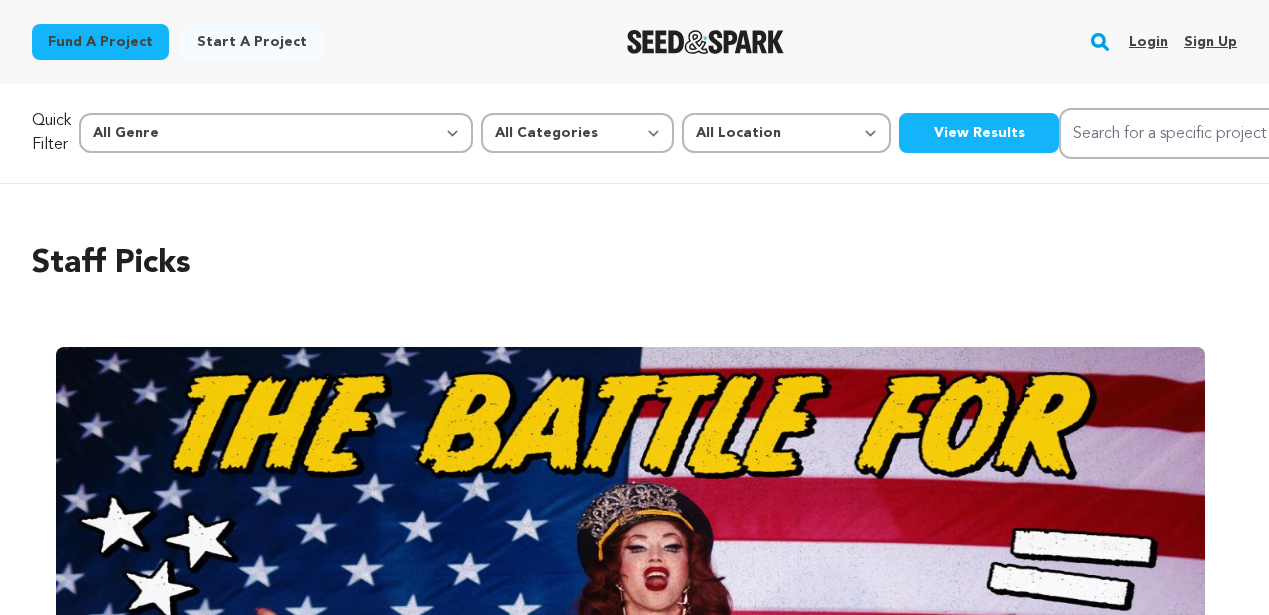 scroll, scrollTop: 0, scrollLeft: 0, axis: both 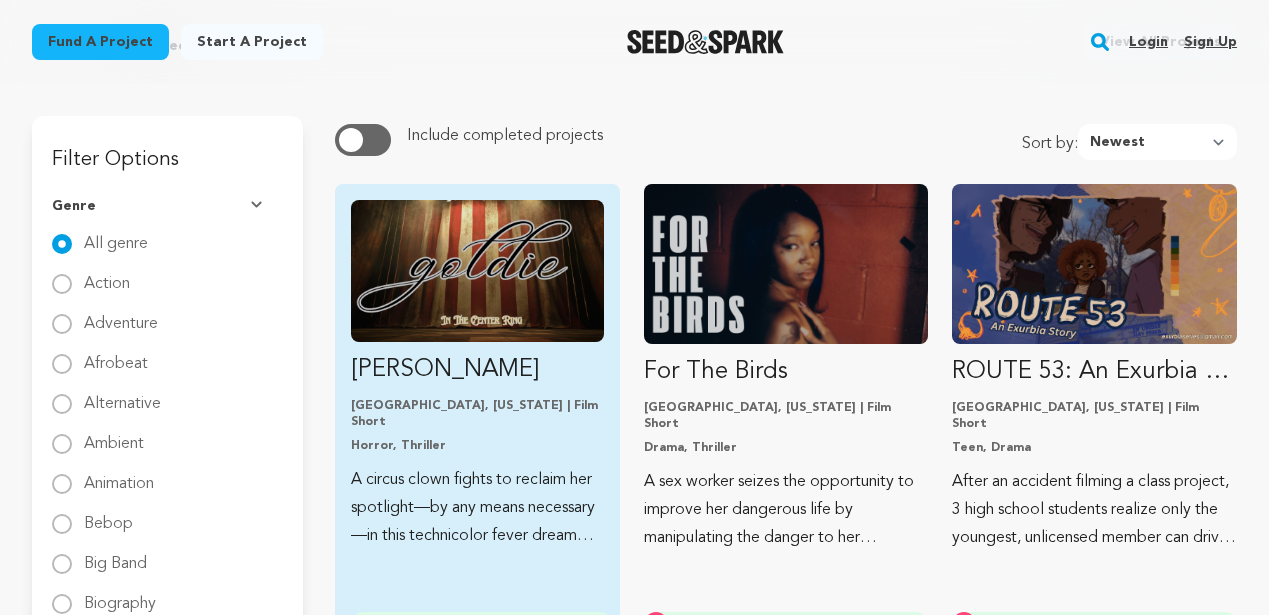 click at bounding box center [477, 271] 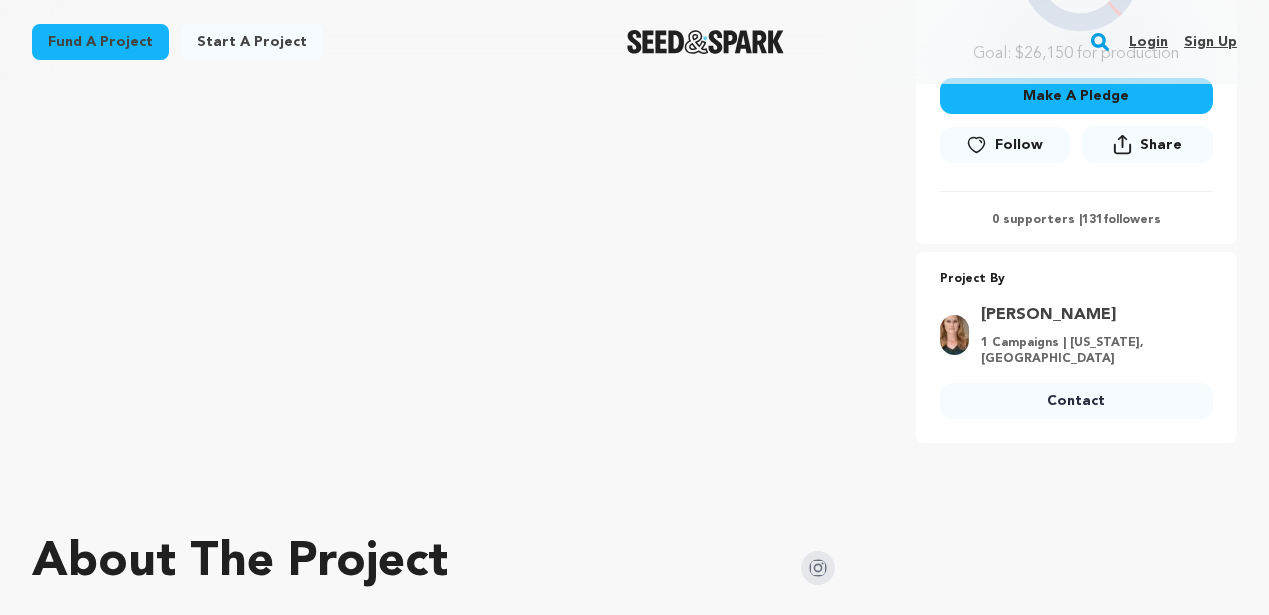 scroll, scrollTop: 946, scrollLeft: 0, axis: vertical 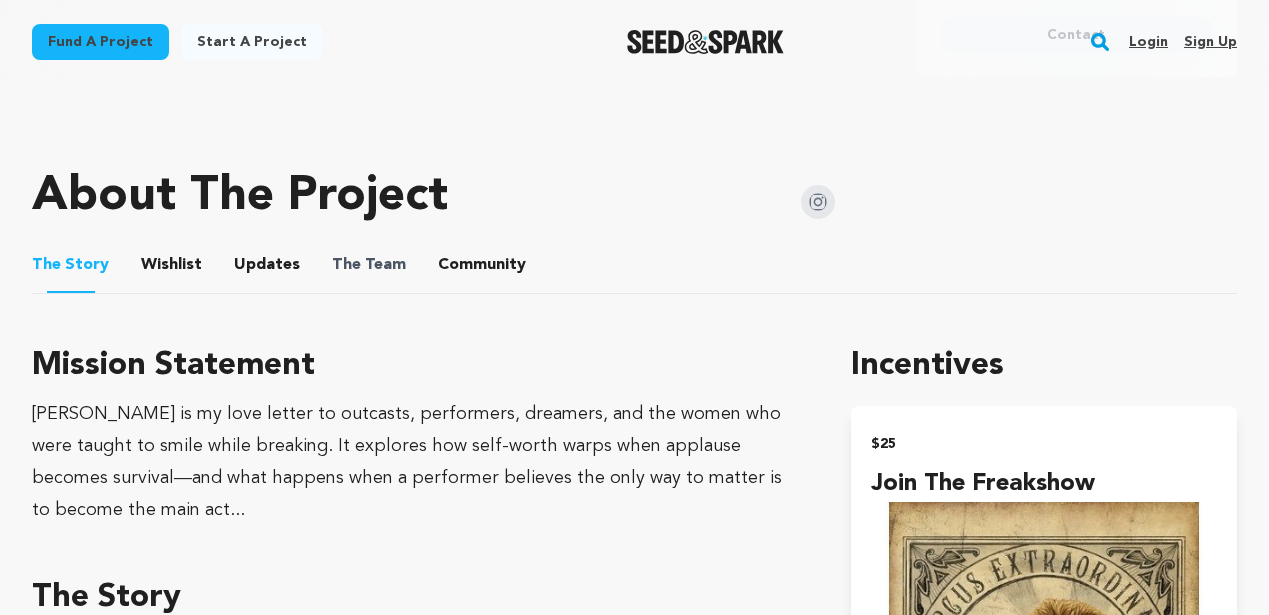 click on "The" at bounding box center (346, 265) 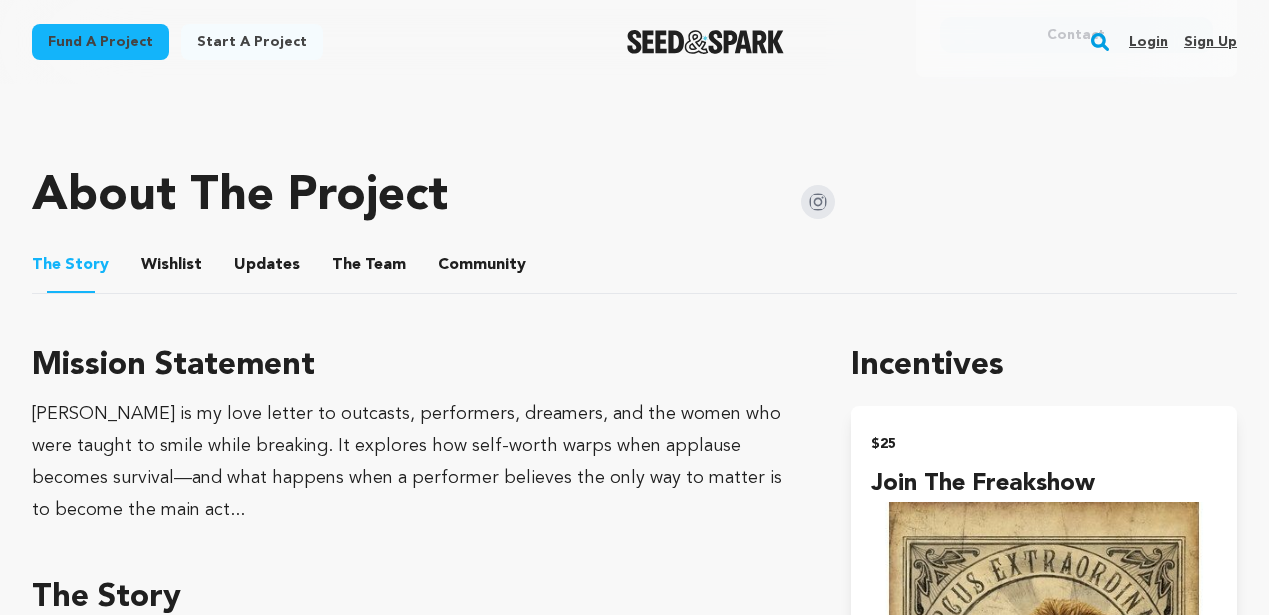click on "The Team" at bounding box center [369, 269] 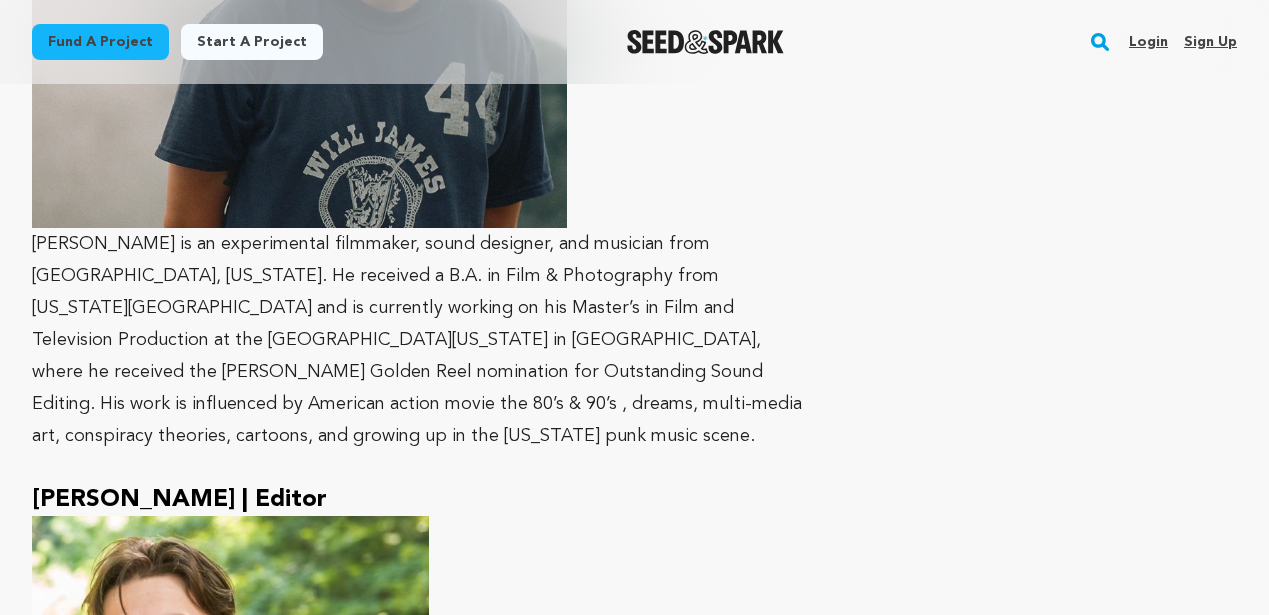 scroll, scrollTop: 6075, scrollLeft: 0, axis: vertical 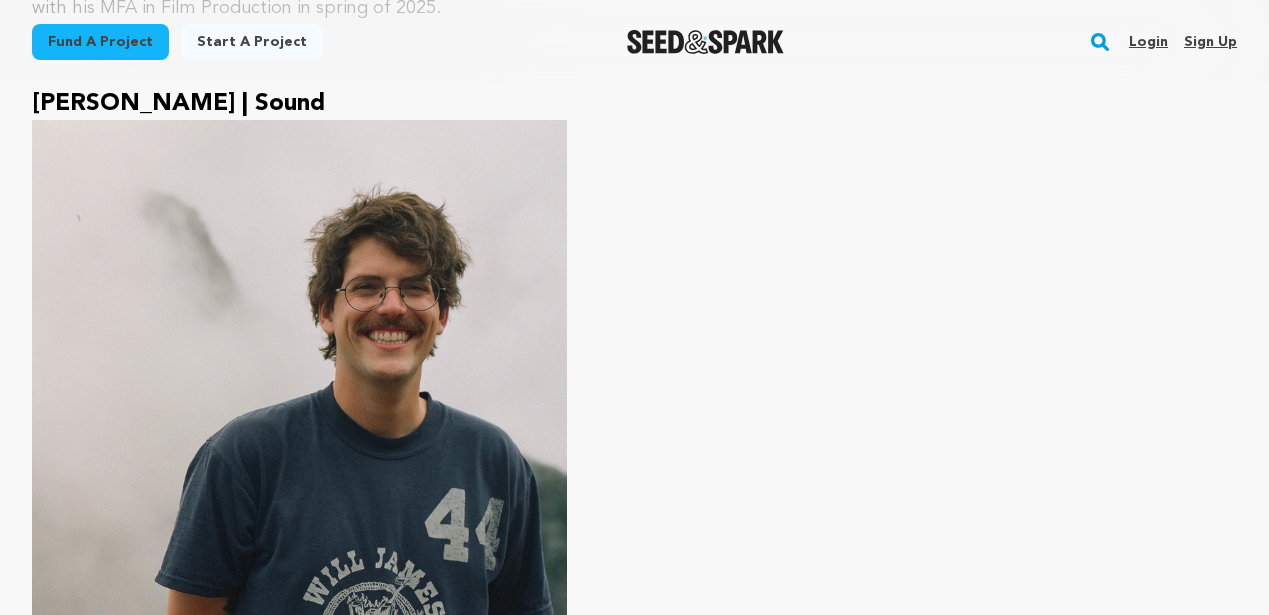 click on "Fund a project" at bounding box center (100, 42) 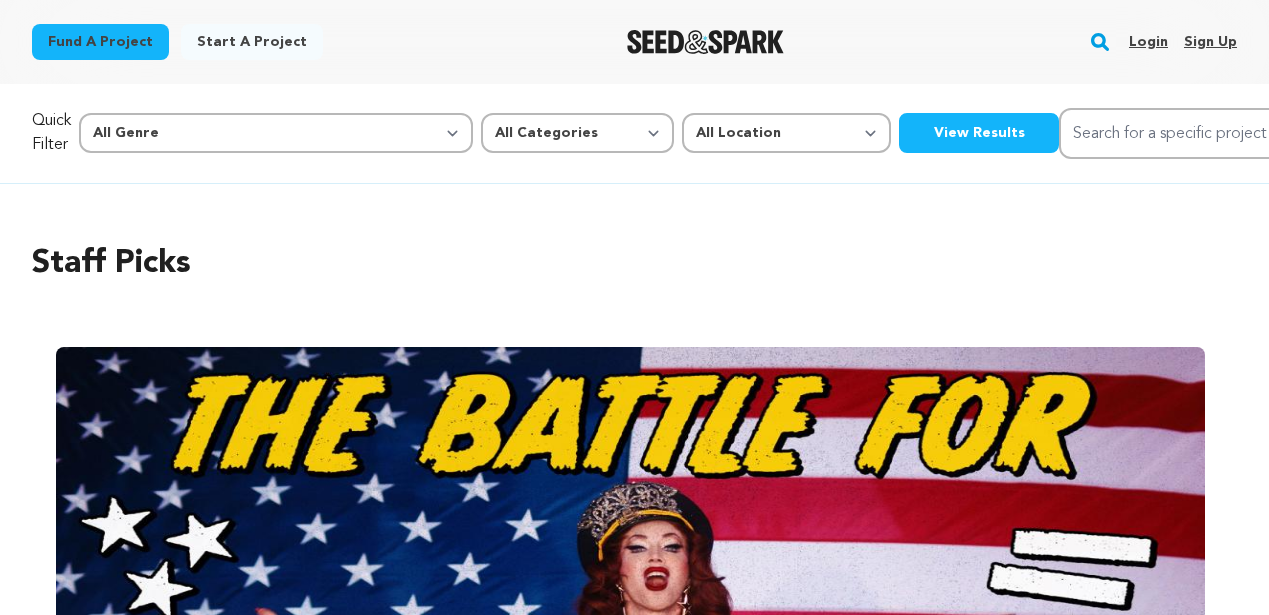 scroll, scrollTop: 0, scrollLeft: 0, axis: both 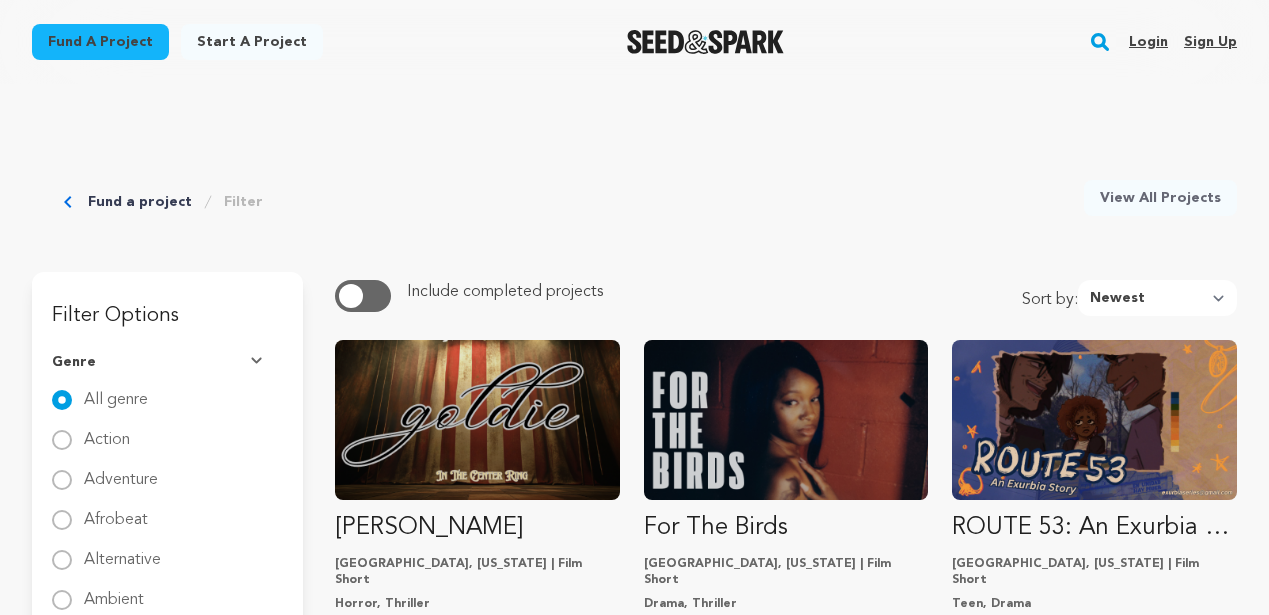 click on "Login" at bounding box center (1148, 42) 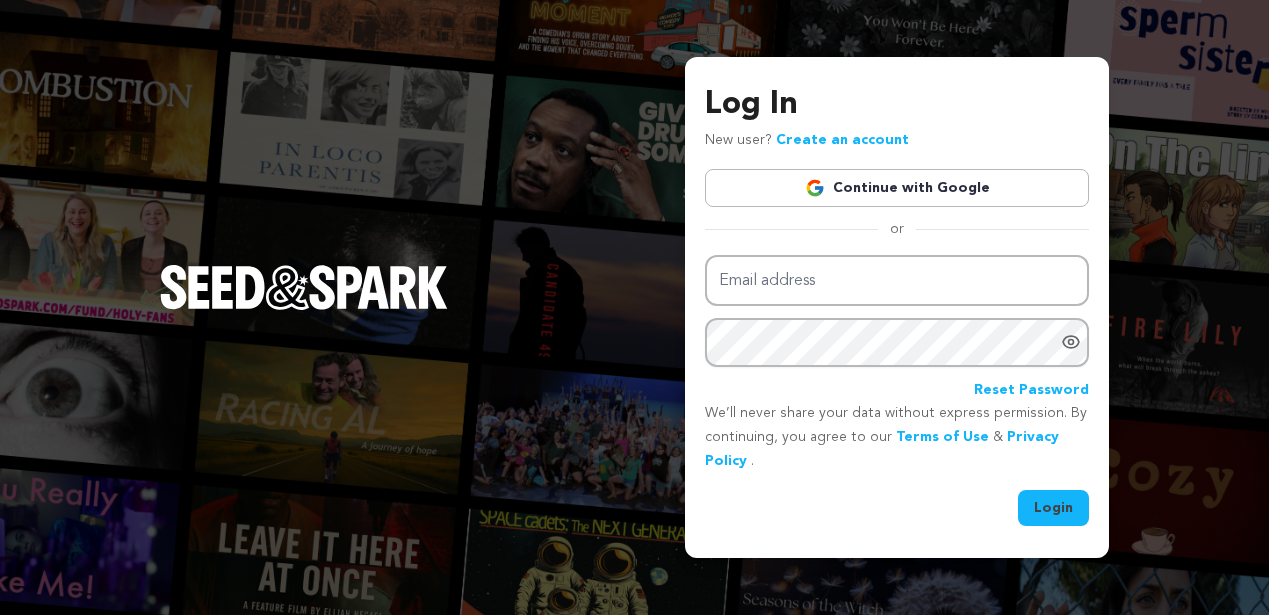 scroll, scrollTop: 0, scrollLeft: 0, axis: both 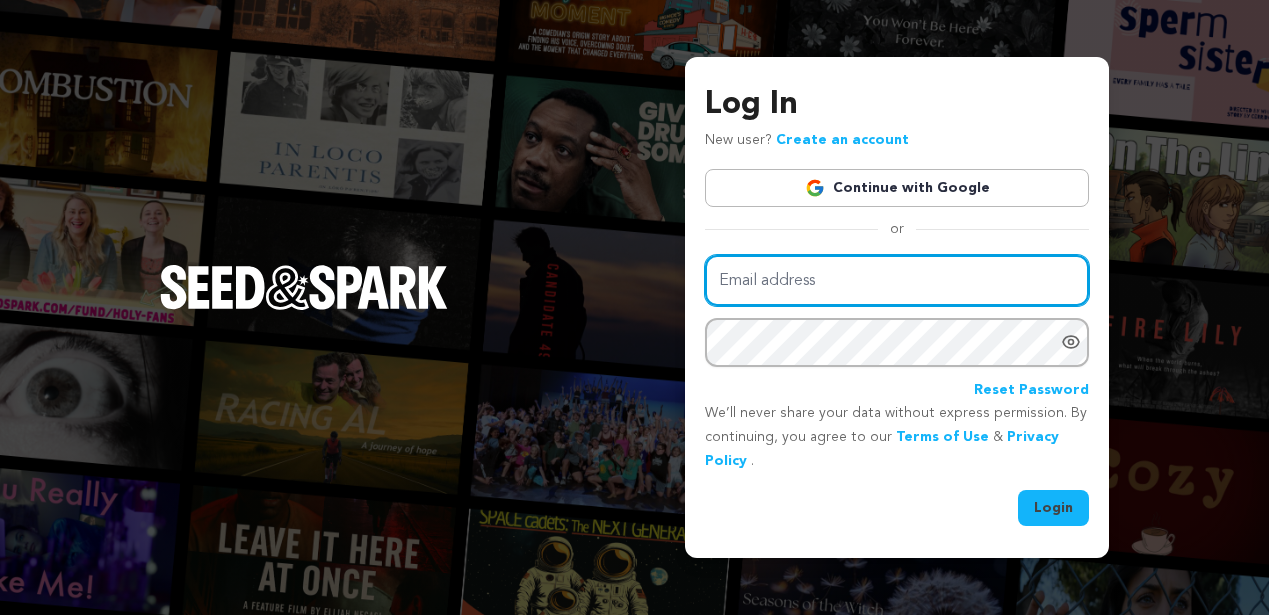 click on "Email address" at bounding box center (897, 280) 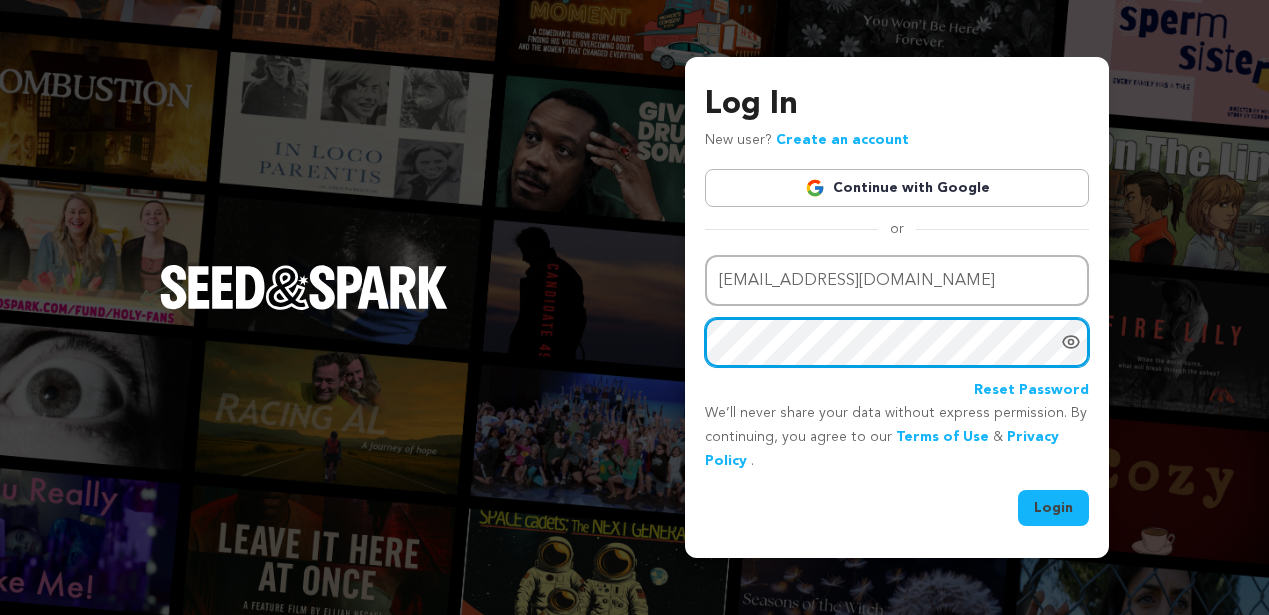 click on "Login" at bounding box center [1053, 508] 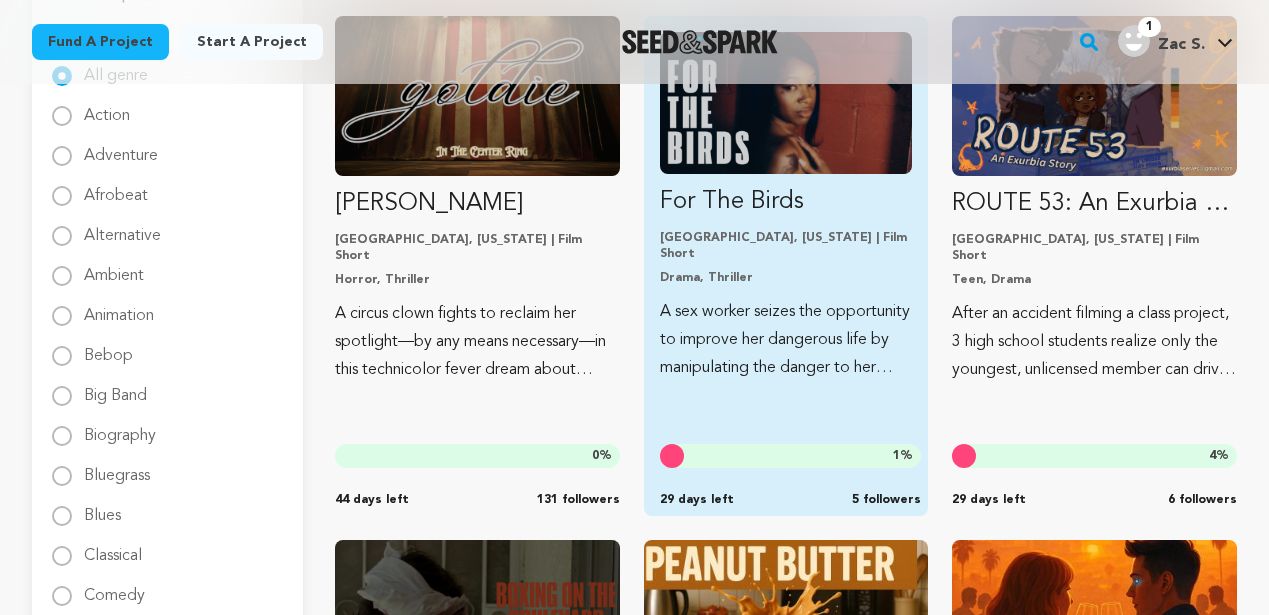 scroll, scrollTop: 193, scrollLeft: 0, axis: vertical 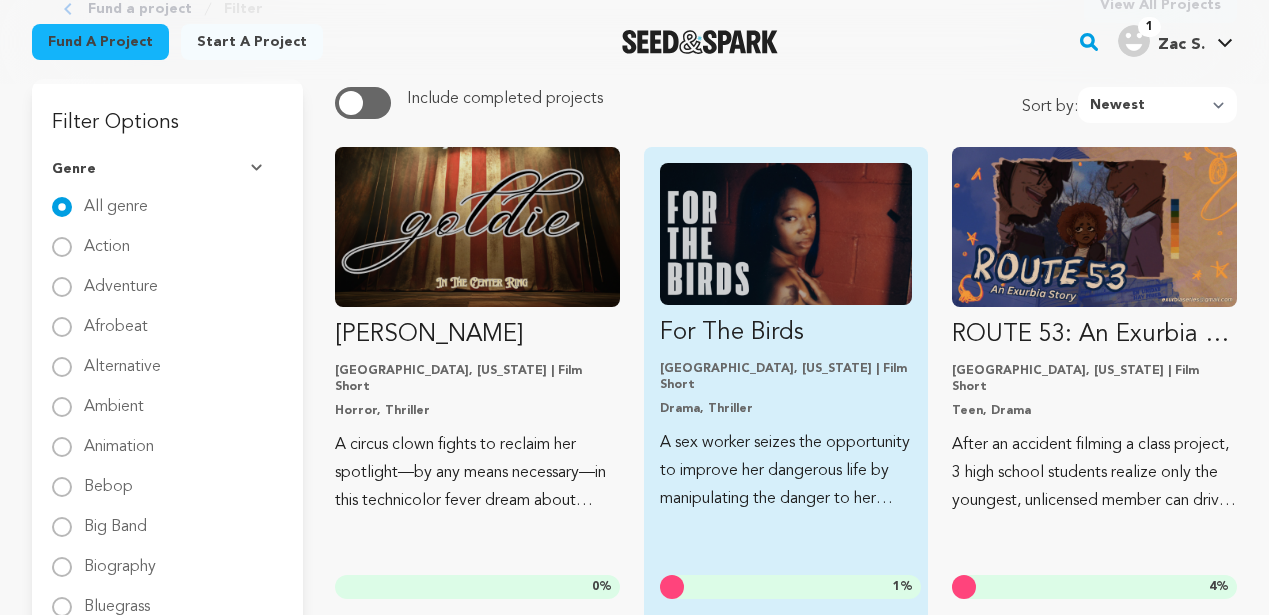 click at bounding box center [786, 234] 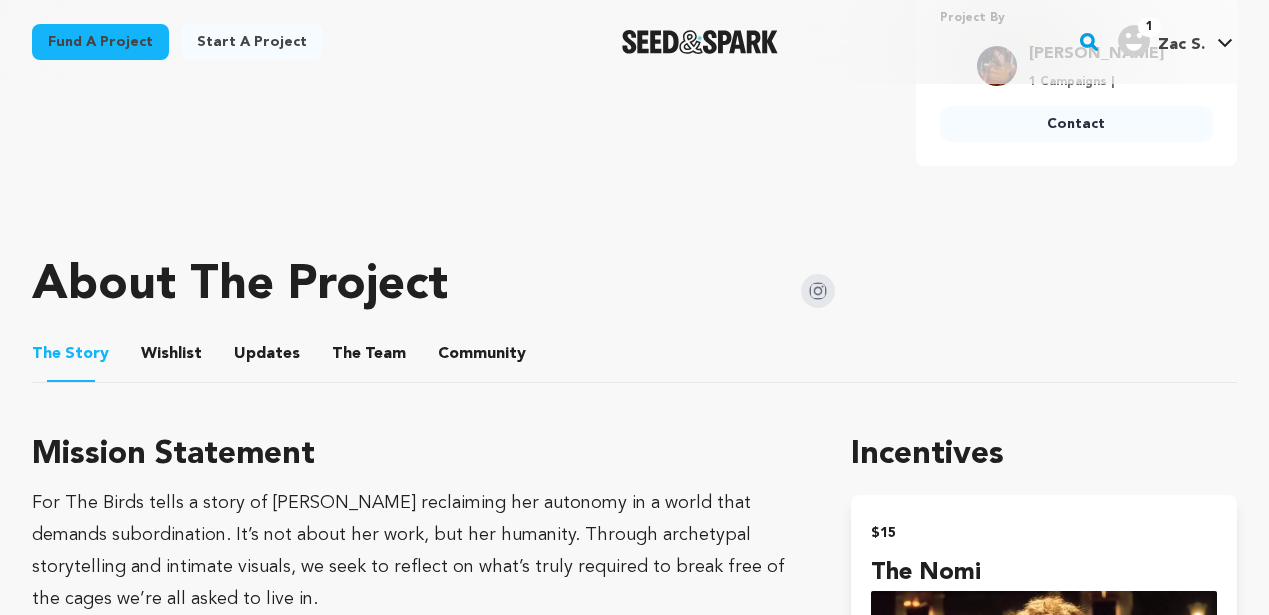 scroll, scrollTop: 881, scrollLeft: 0, axis: vertical 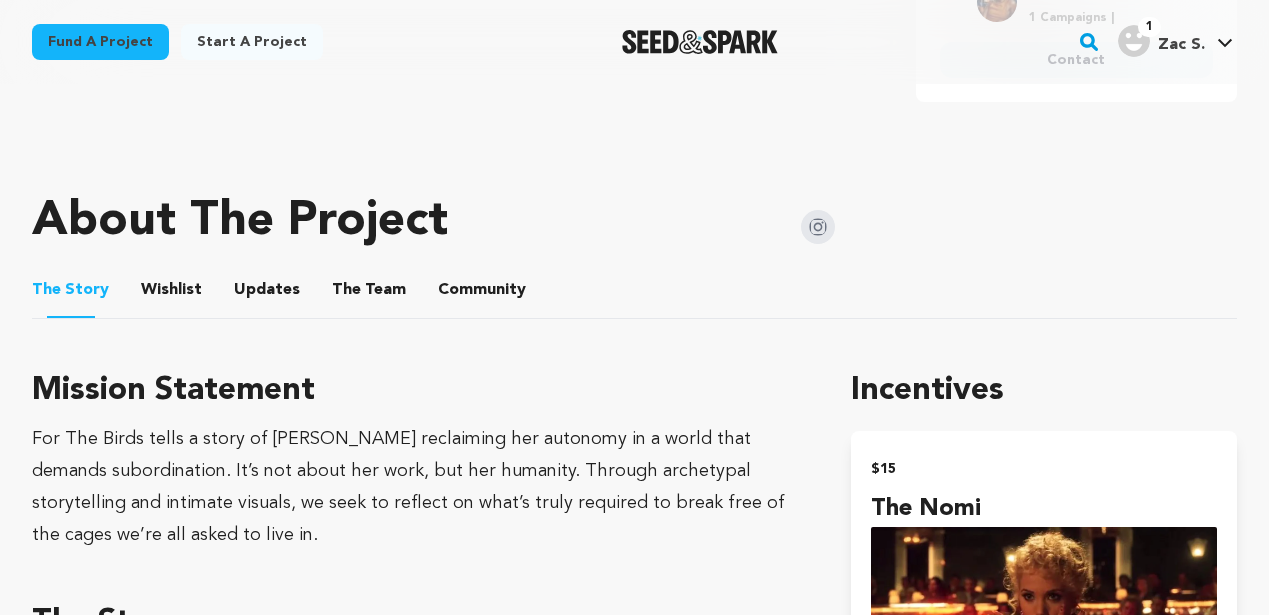 click on "The Team" at bounding box center [369, 294] 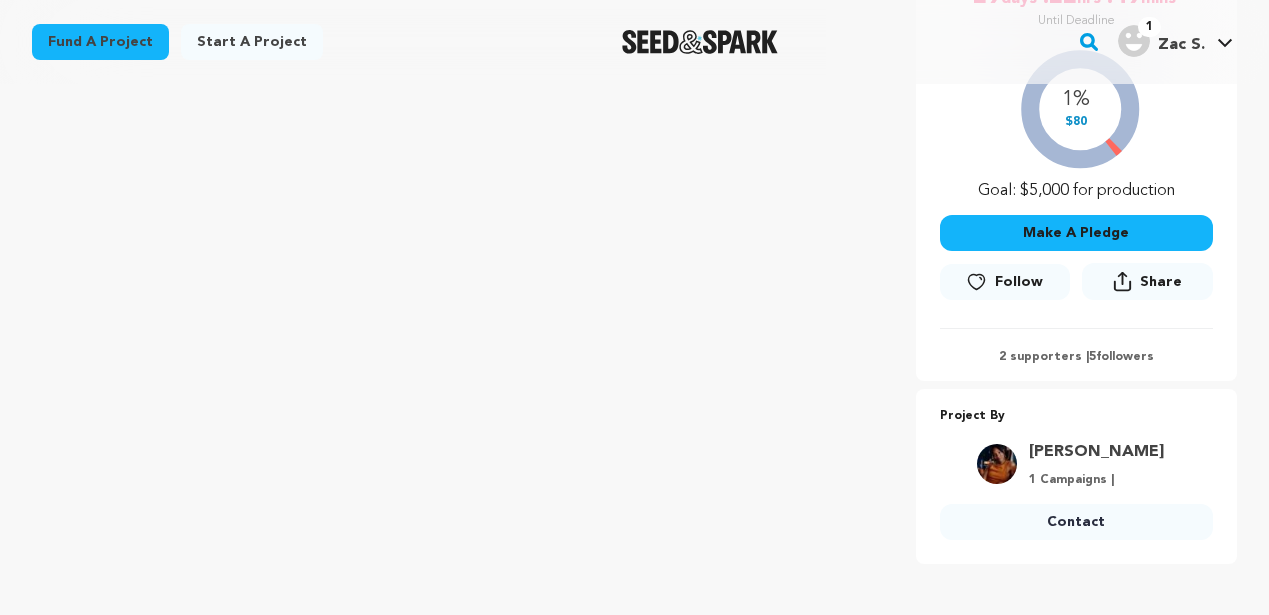 scroll, scrollTop: 555, scrollLeft: 0, axis: vertical 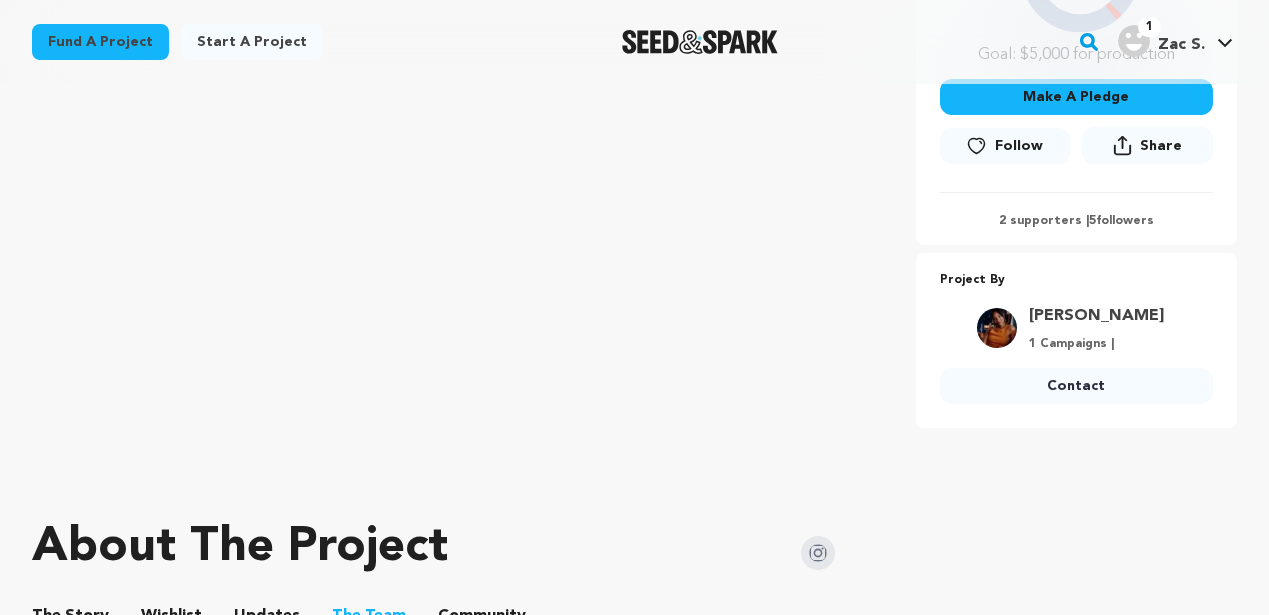click on "Follow" at bounding box center [1019, 146] 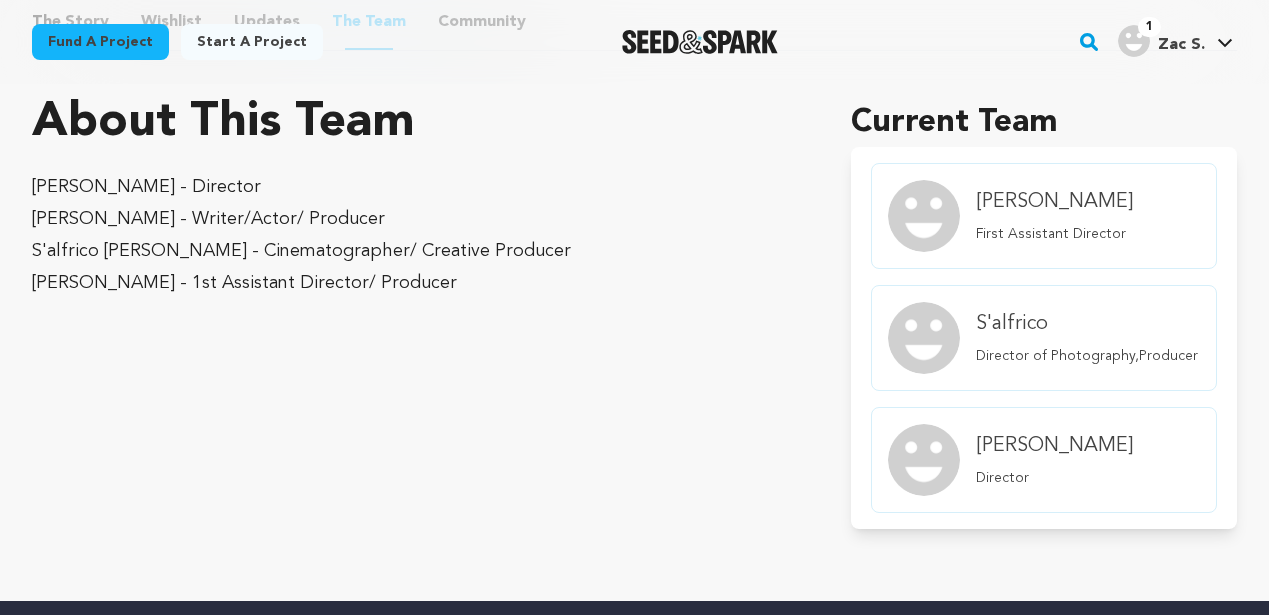 scroll, scrollTop: 1008, scrollLeft: 0, axis: vertical 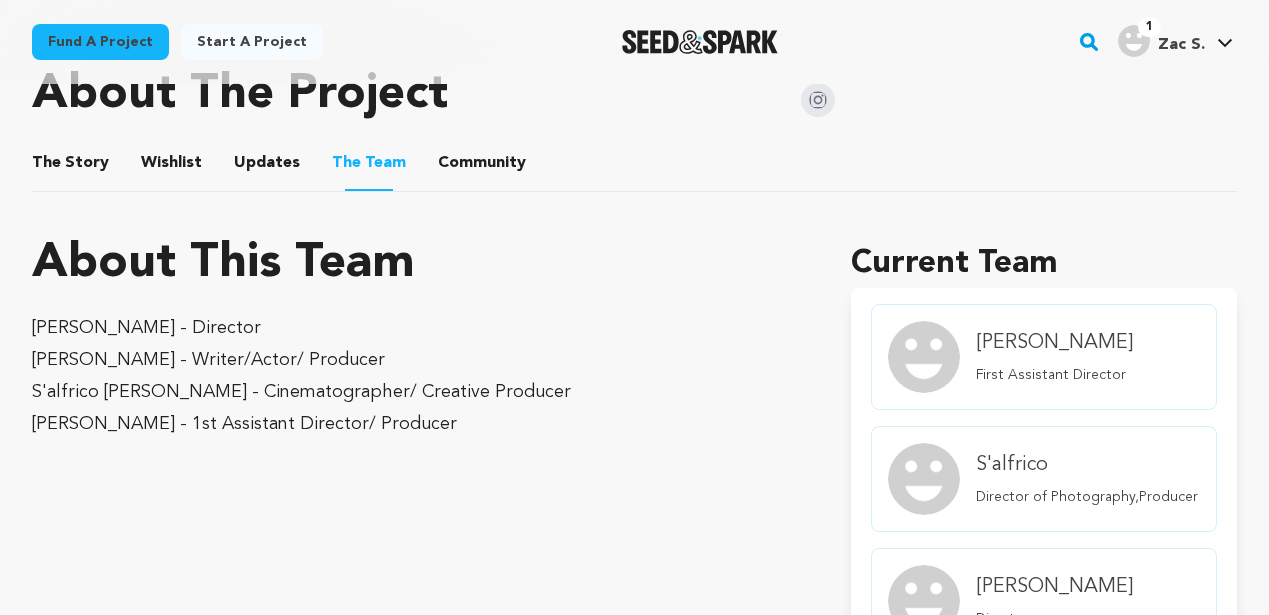 click on "Wishlist" at bounding box center (172, 167) 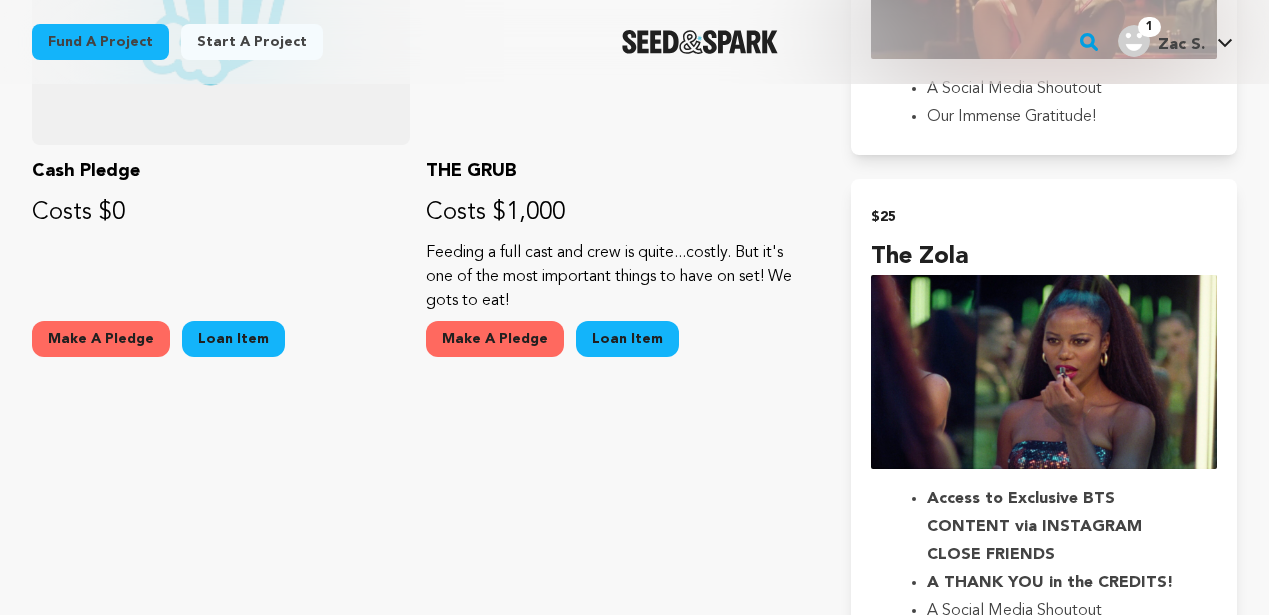 scroll, scrollTop: 859, scrollLeft: 0, axis: vertical 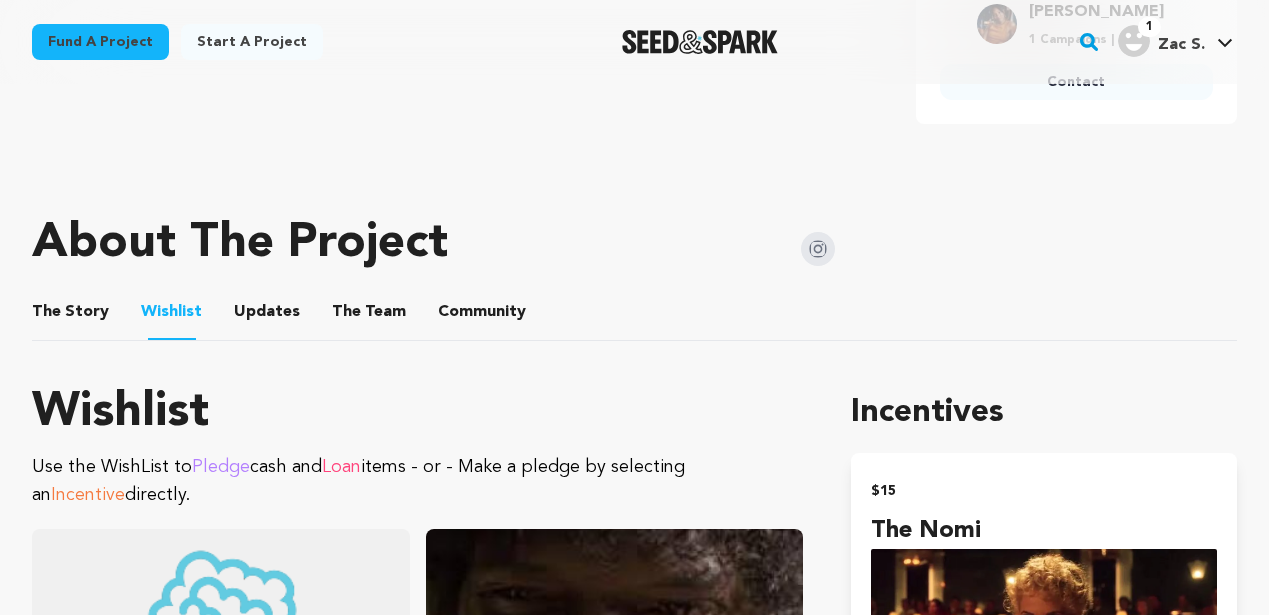 click on "The Story" at bounding box center (71, 316) 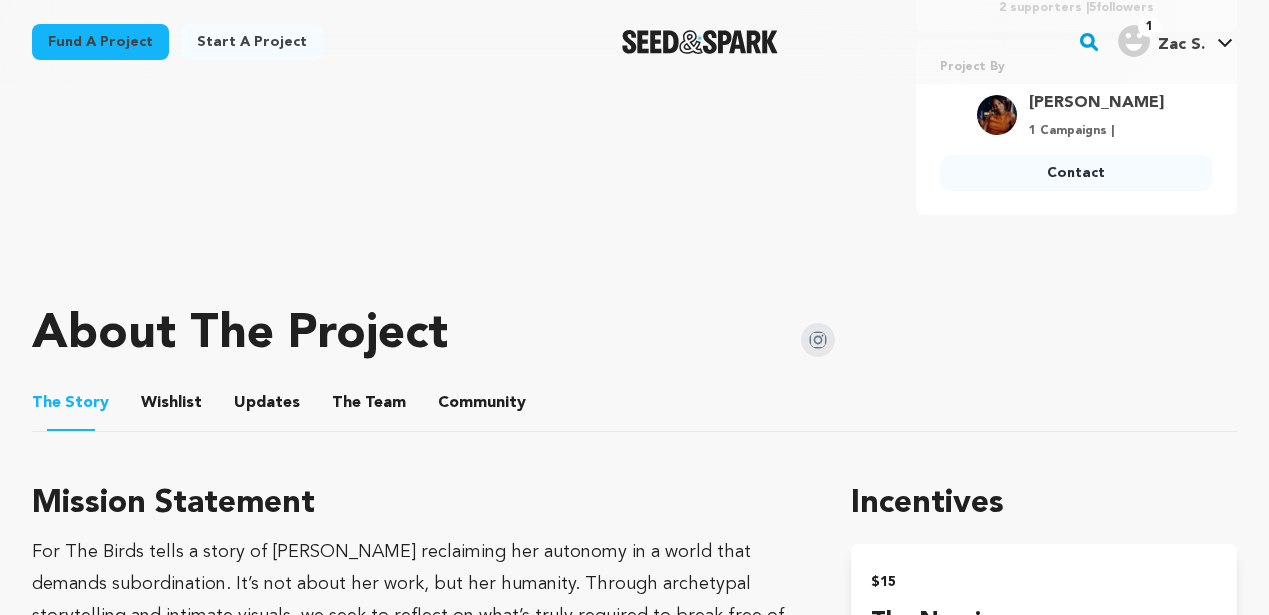 scroll, scrollTop: 581, scrollLeft: 0, axis: vertical 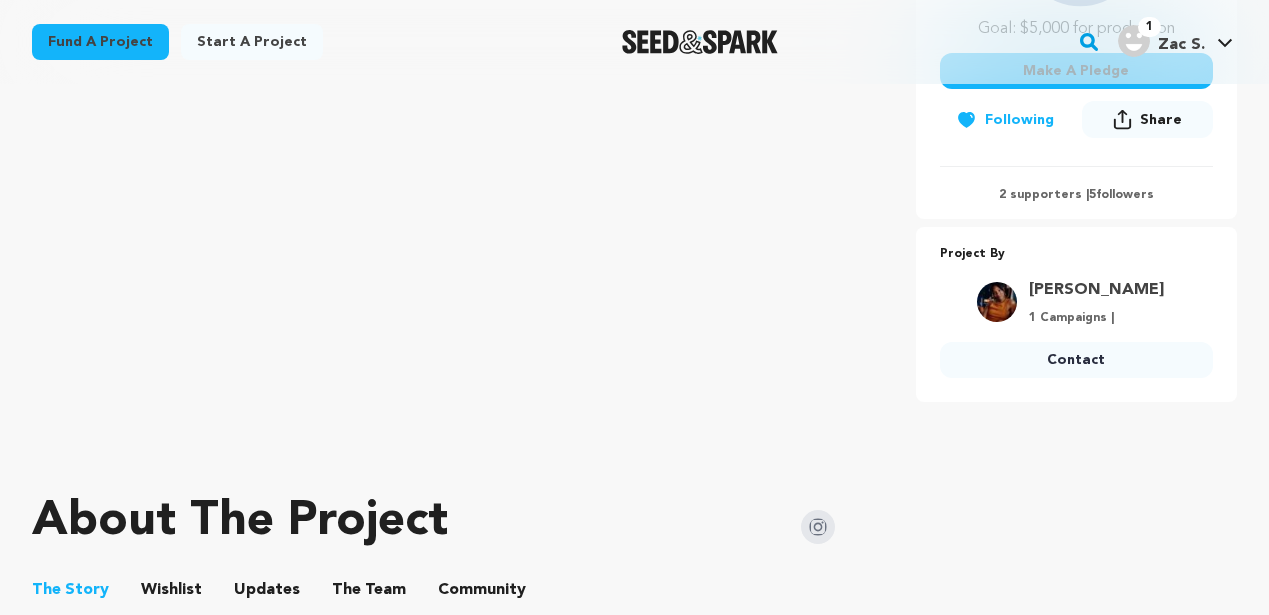 click on "Contact" at bounding box center [1076, 360] 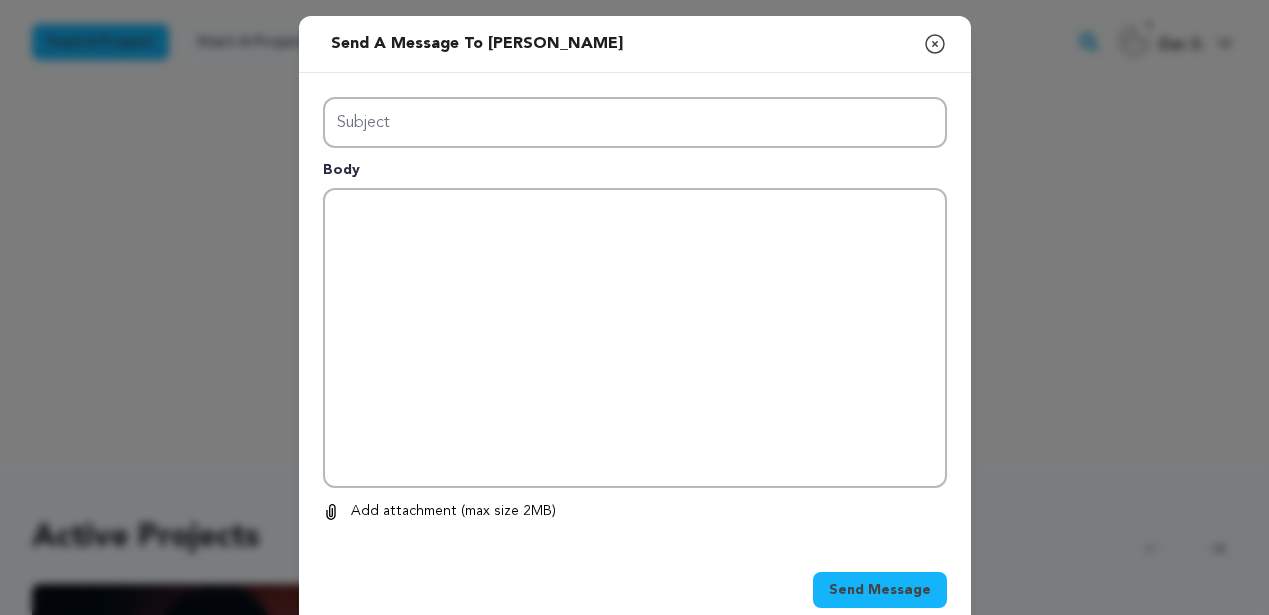 scroll, scrollTop: 0, scrollLeft: 0, axis: both 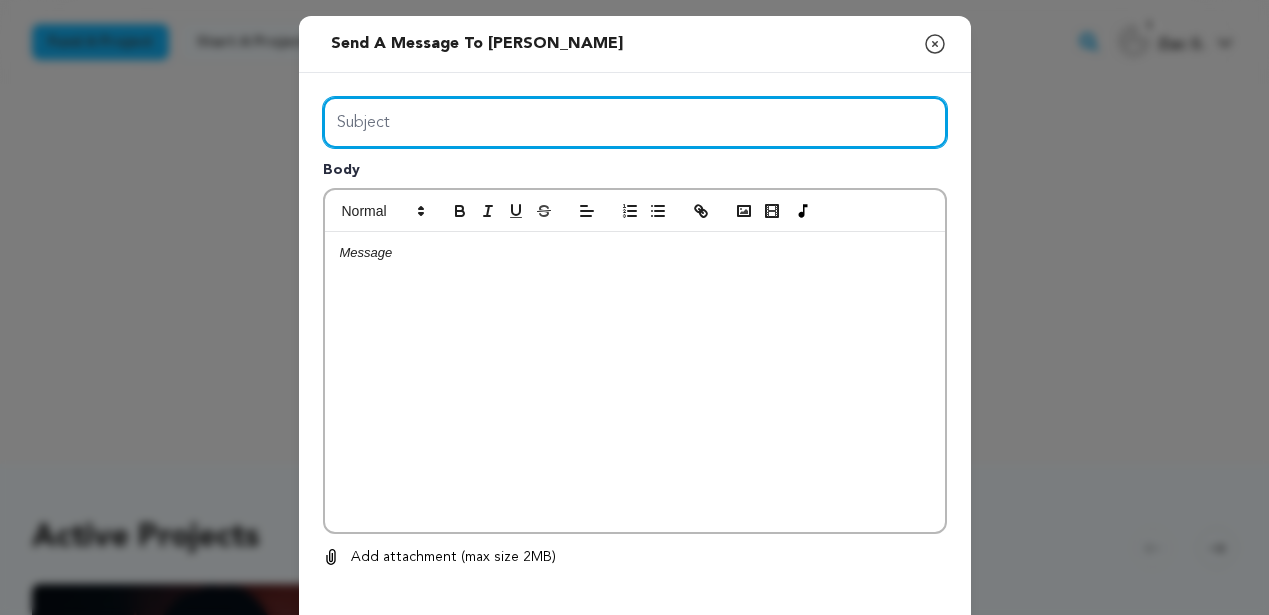 click on "Subject" at bounding box center [635, 122] 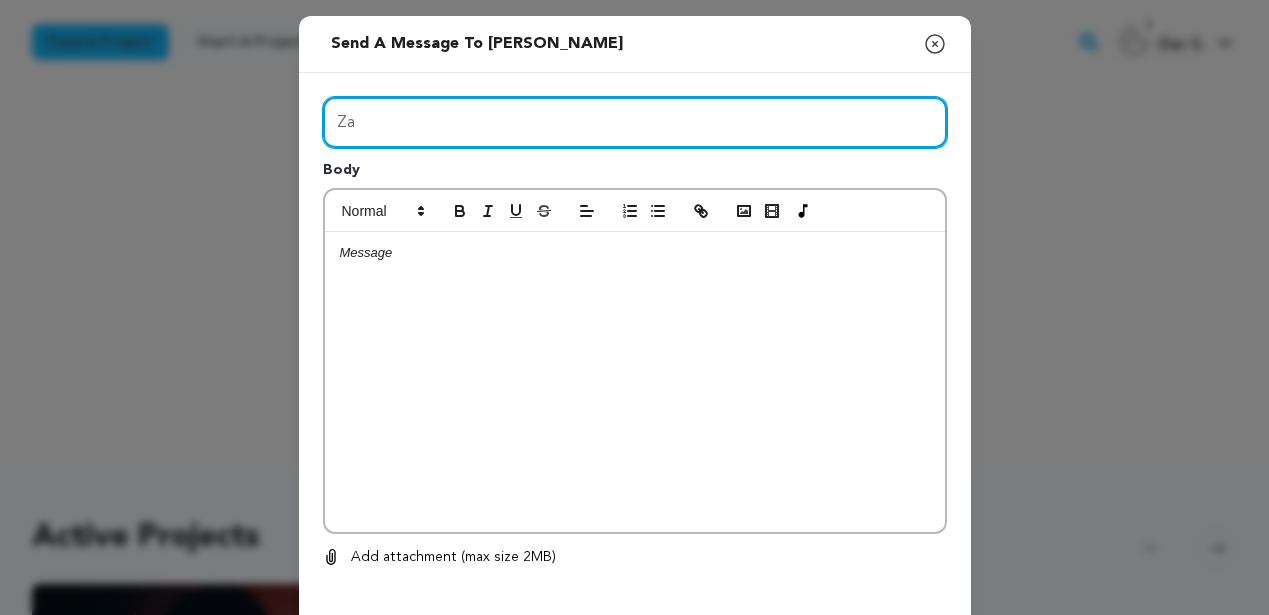 type on "Z" 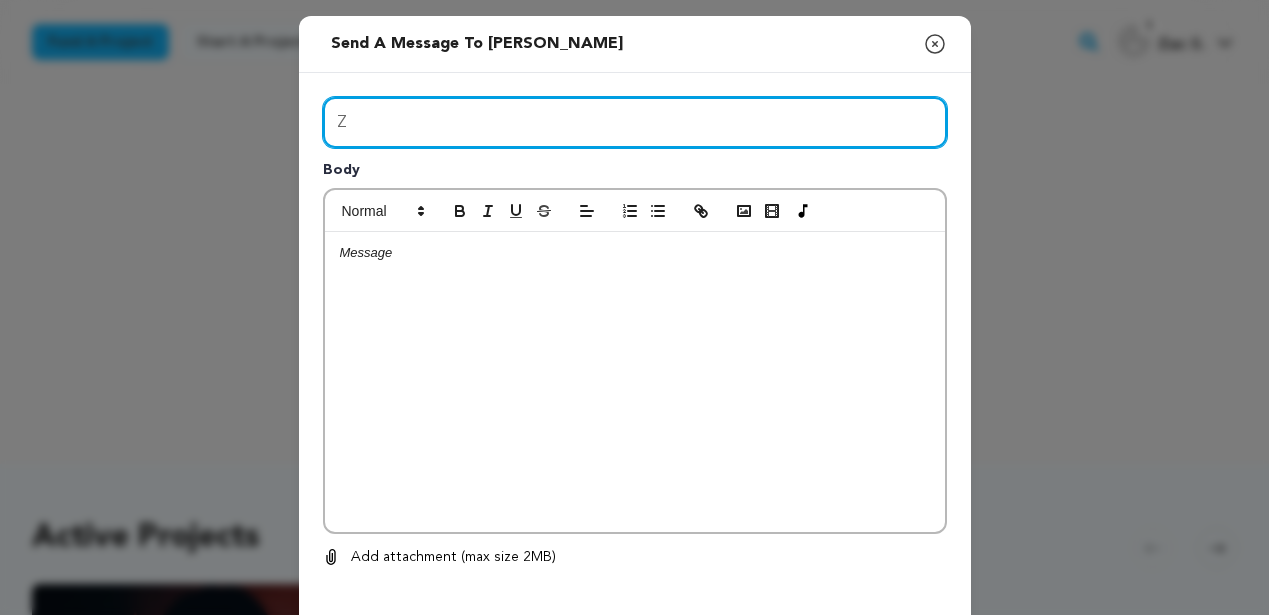 type 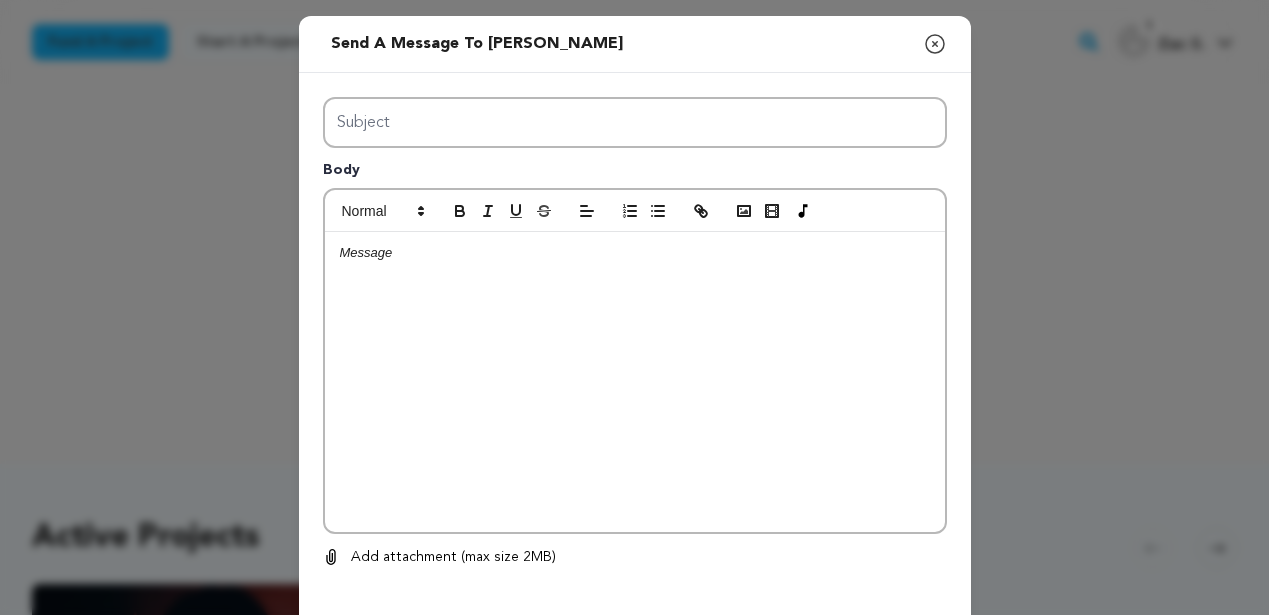 click at bounding box center (635, 253) 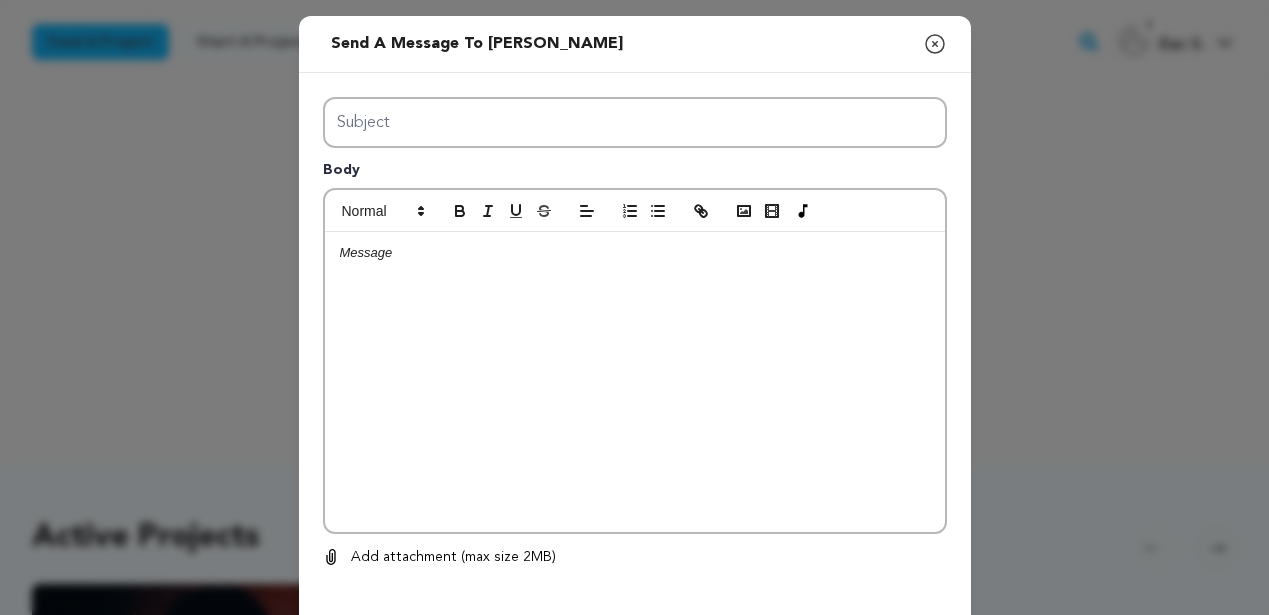 type 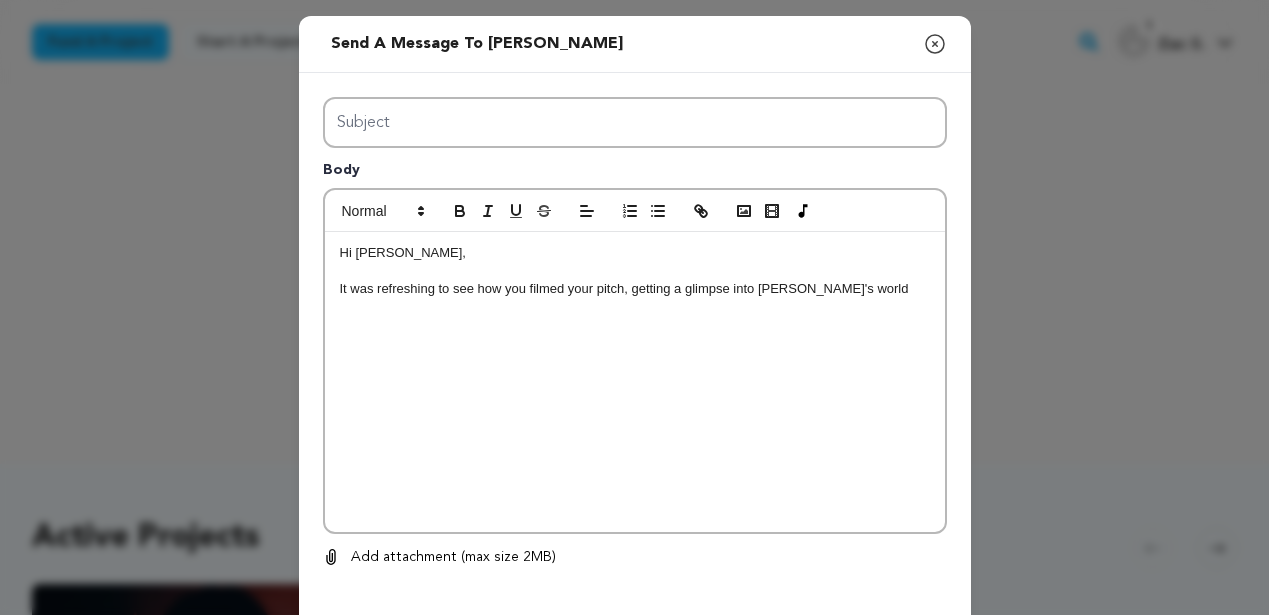 click on "It was refreshing to see how you filmed your pitch, getting a glimpse into Demia's world" at bounding box center (635, 289) 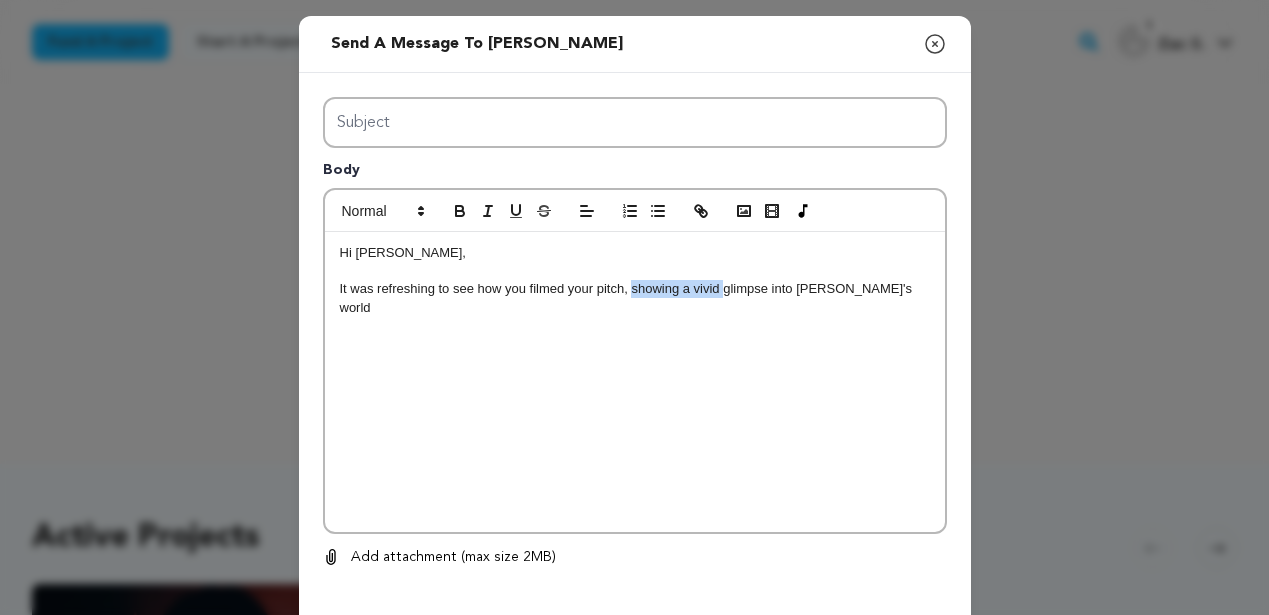 drag, startPoint x: 723, startPoint y: 292, endPoint x: 633, endPoint y: 293, distance: 90.005554 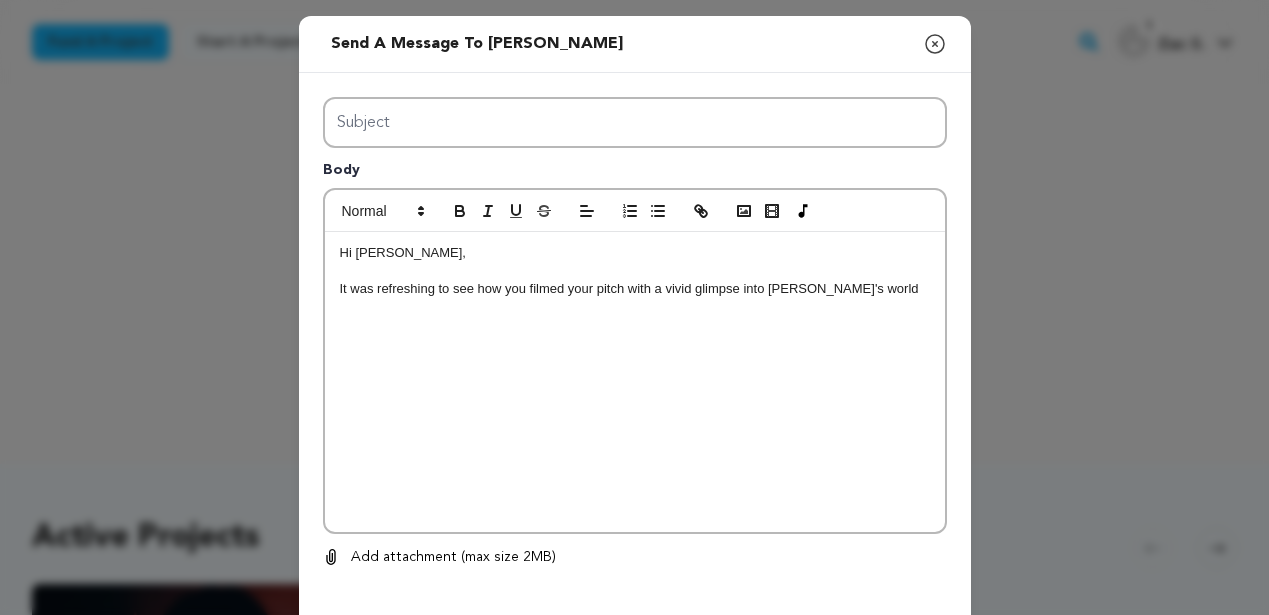 click on "It was refreshing to see how you filmed your pitch with a vivid glimpse into Demia's world" at bounding box center [635, 289] 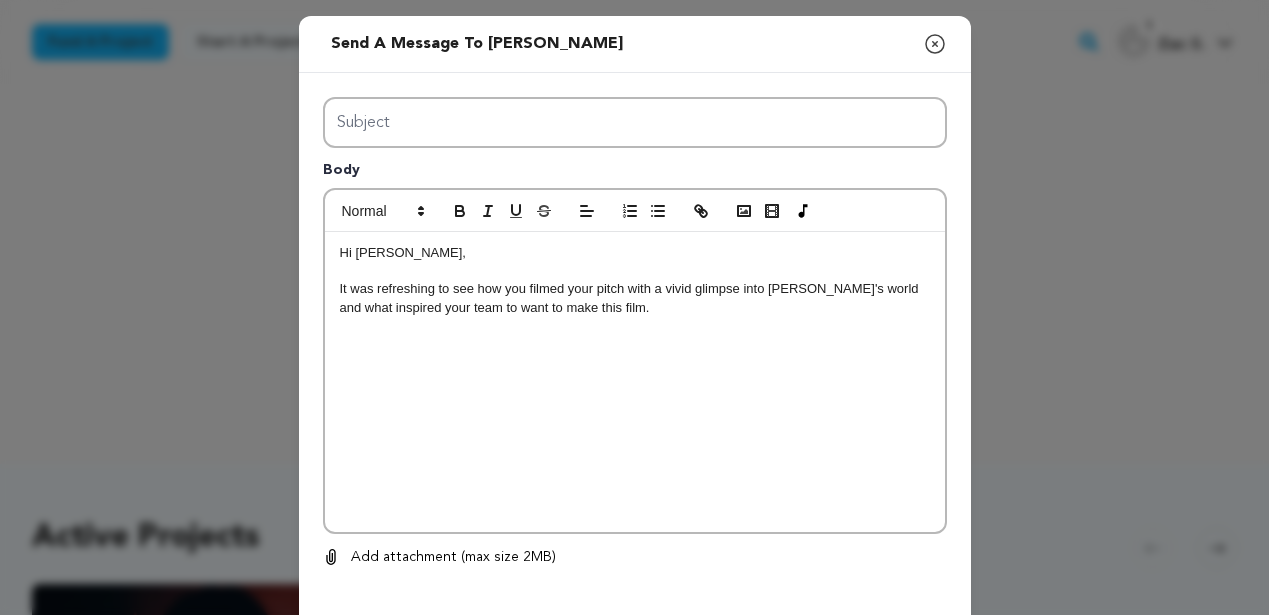 click on "It was refreshing to see how you filmed your pitch with a vivid glimpse into Demia's world and what inspired your team to want to make this film." at bounding box center (635, 298) 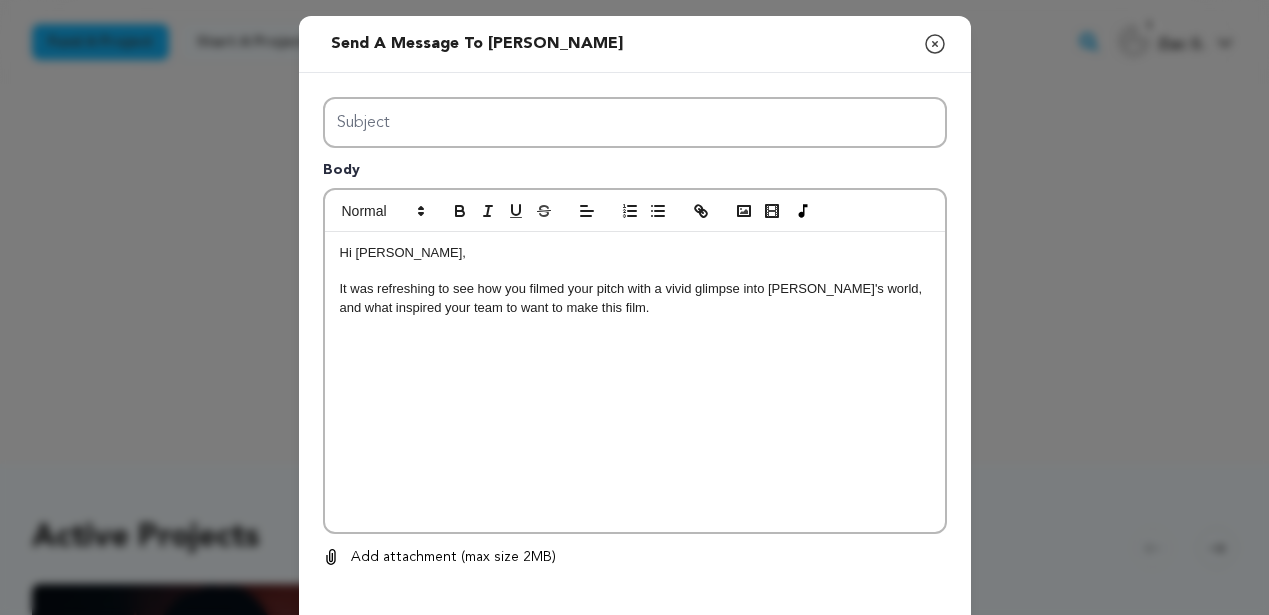 click on "It was refreshing to see how you filmed your pitch with a vivid glimpse into Demia's world, and what inspired your team to want to make this film." at bounding box center [635, 298] 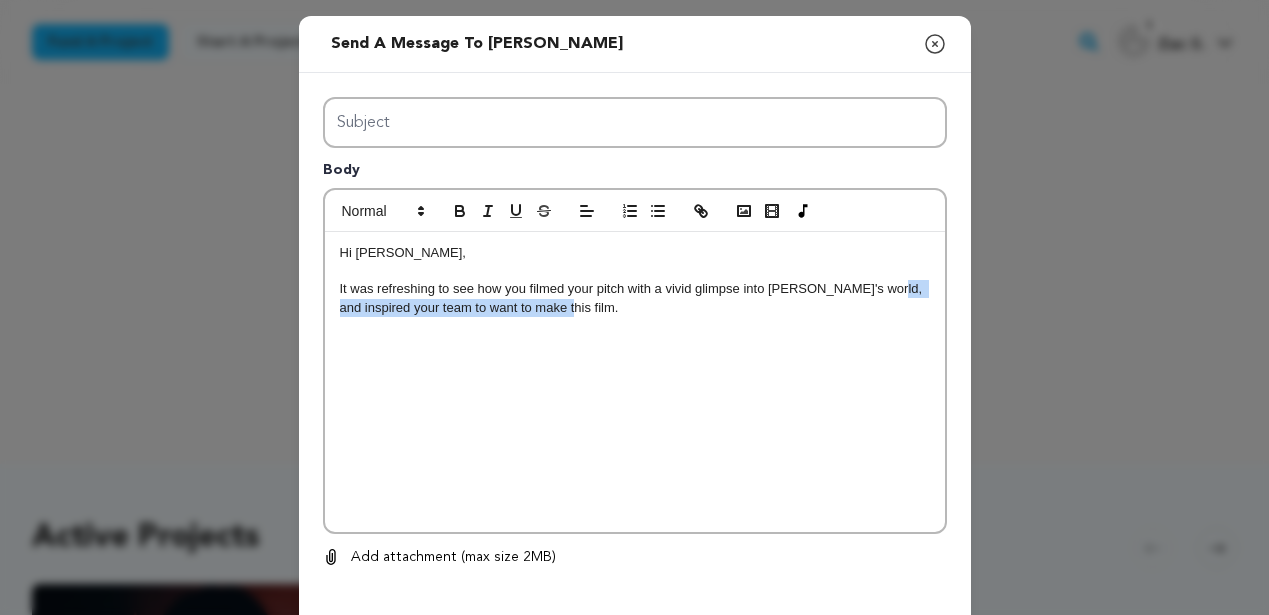 drag, startPoint x: 540, startPoint y: 309, endPoint x: 880, endPoint y: 290, distance: 340.53046 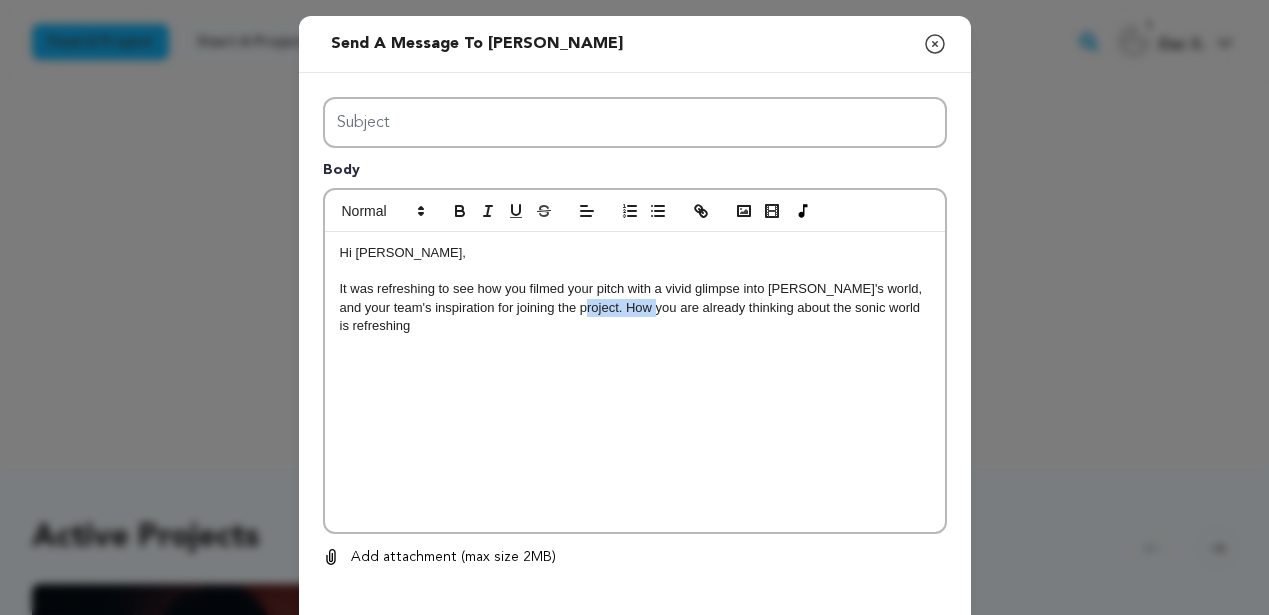 drag, startPoint x: 648, startPoint y: 310, endPoint x: 572, endPoint y: 306, distance: 76.105194 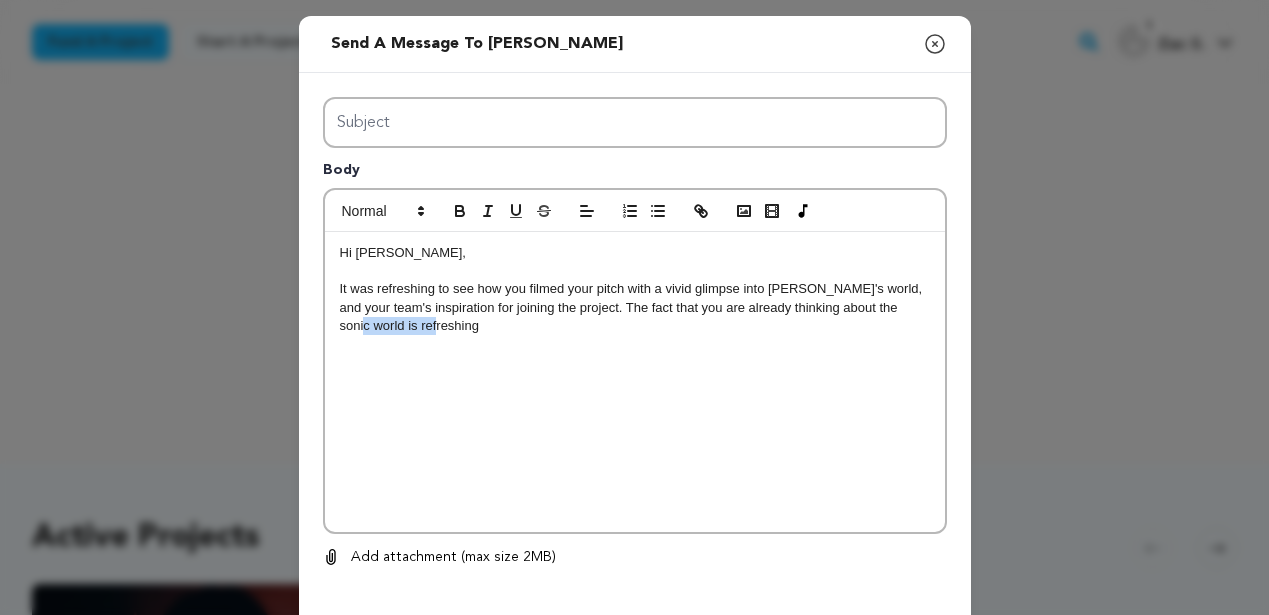 drag, startPoint x: 404, startPoint y: 326, endPoint x: 915, endPoint y: 311, distance: 511.22012 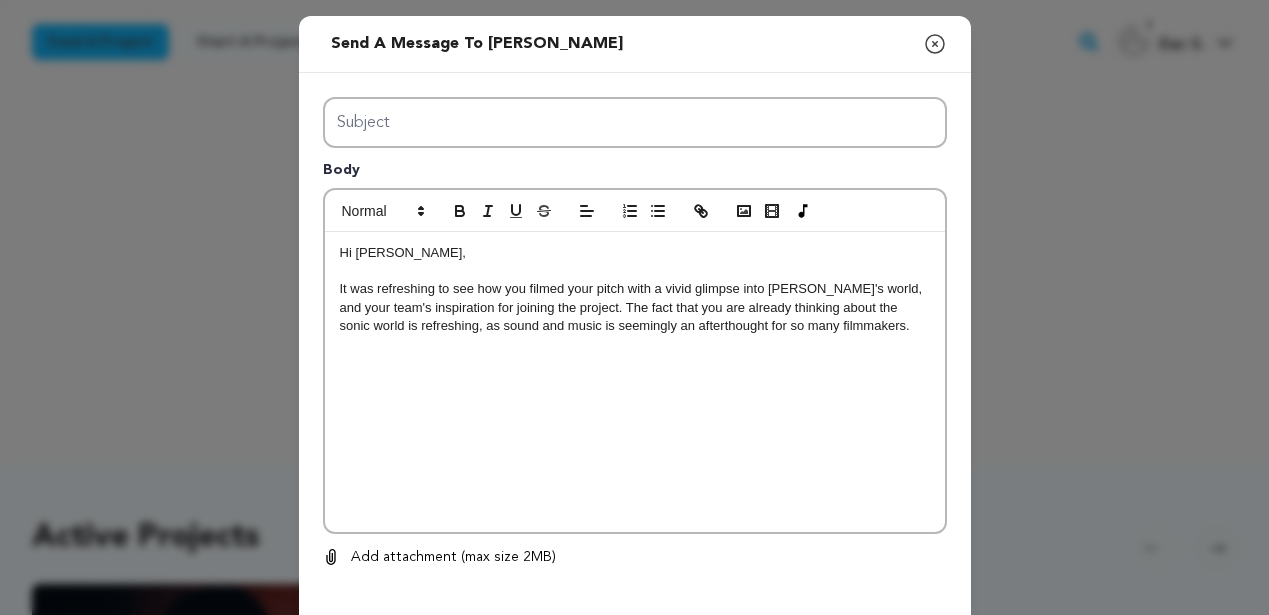 click on "It was refreshing to see how you filmed your pitch with a vivid glimpse into Demia's world, and your team's inspiration for joining the project. The fact that you are already thinking about the sonic world is refreshing, as sound and music is seemingly an afterthought for so many filmmakers." at bounding box center (635, 307) 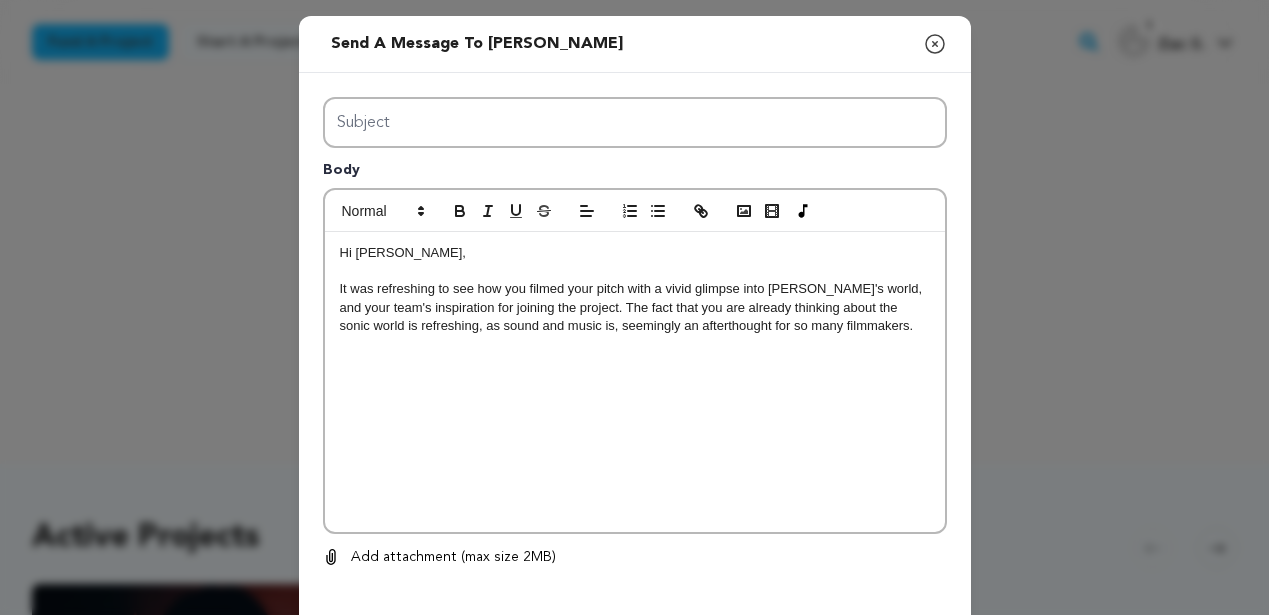 click on "It was refreshing to see how you filmed your pitch with a vivid glimpse into Demia's world, and your team's inspiration for joining the project. The fact that you are already thinking about the sonic world is refreshing, as sound and music is, seemingly an afterthought for so many filmmakers." at bounding box center [635, 307] 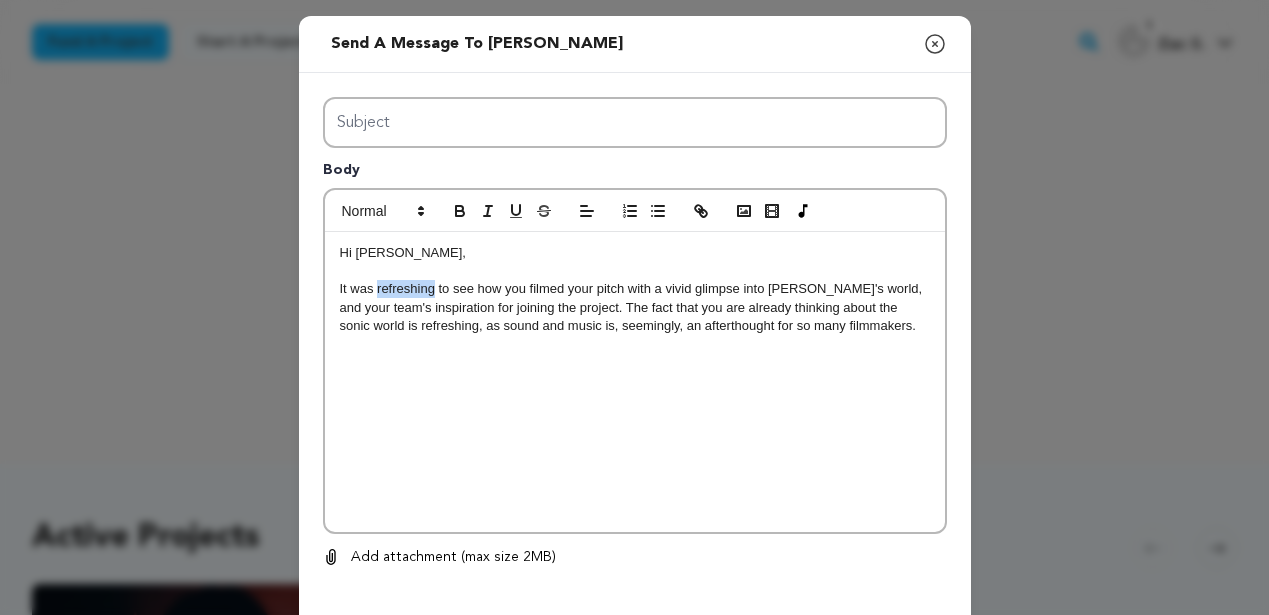 drag, startPoint x: 434, startPoint y: 292, endPoint x: 378, endPoint y: 289, distance: 56.0803 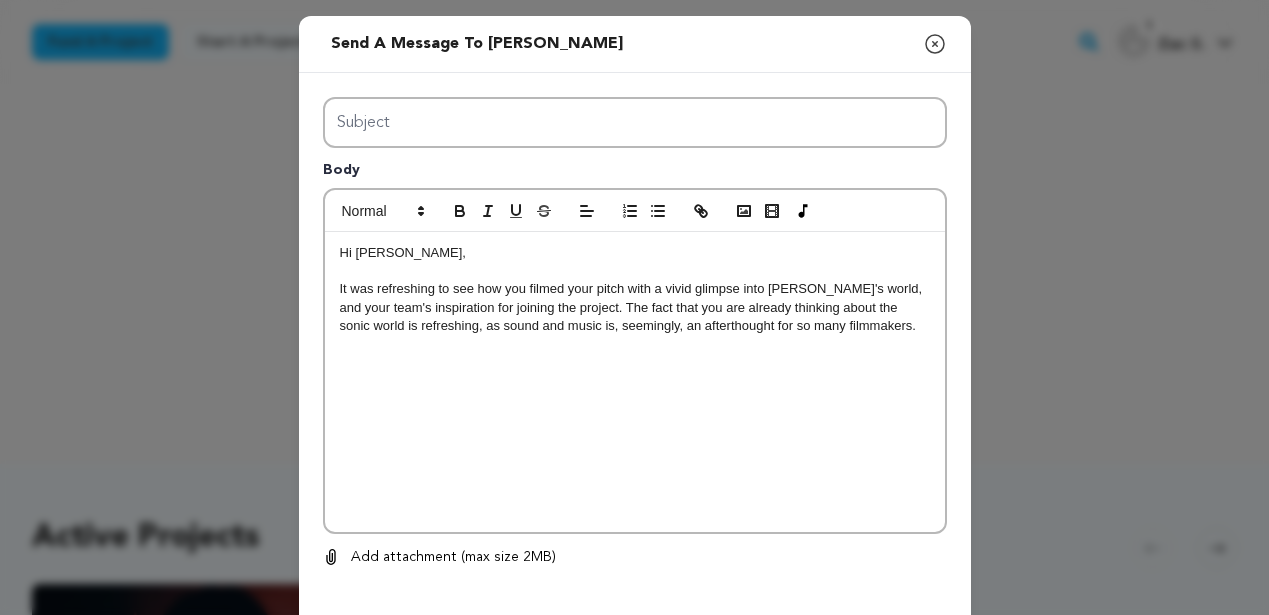 click on "It was refreshing to see how you filmed your pitch with a vivid glimpse into Demia's world, and your team's inspiration for joining the project. The fact that you are already thinking about the sonic world is refreshing, as sound and music is, seemingly, an afterthought for so many filmmakers." at bounding box center [635, 307] 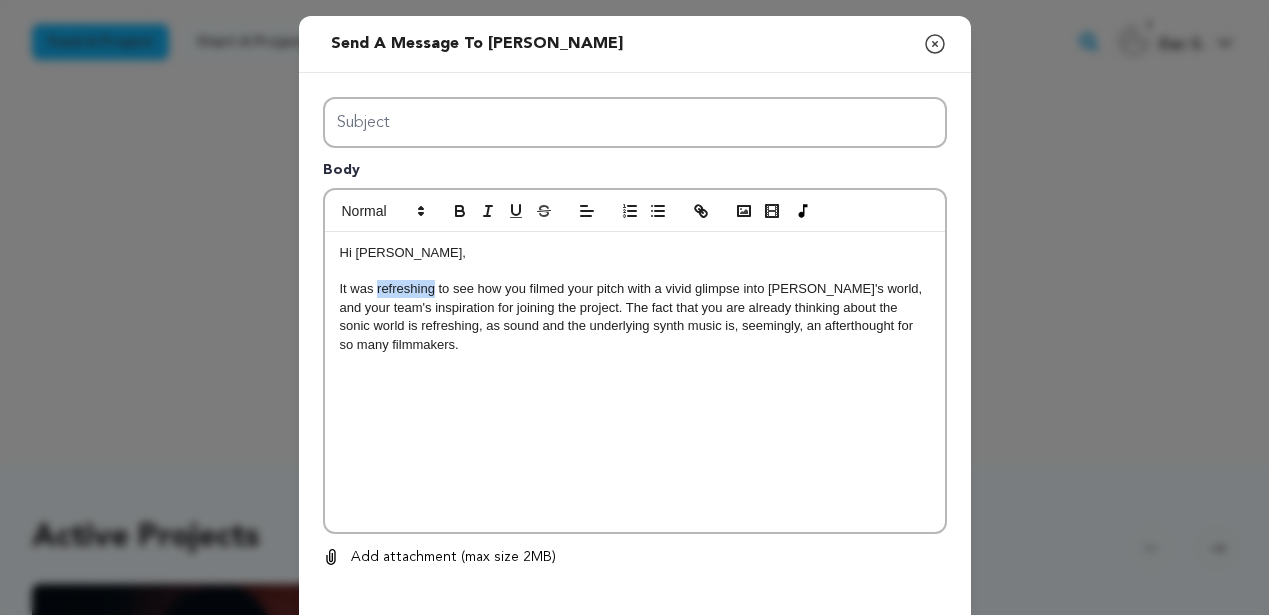 drag, startPoint x: 434, startPoint y: 292, endPoint x: 377, endPoint y: 290, distance: 57.035076 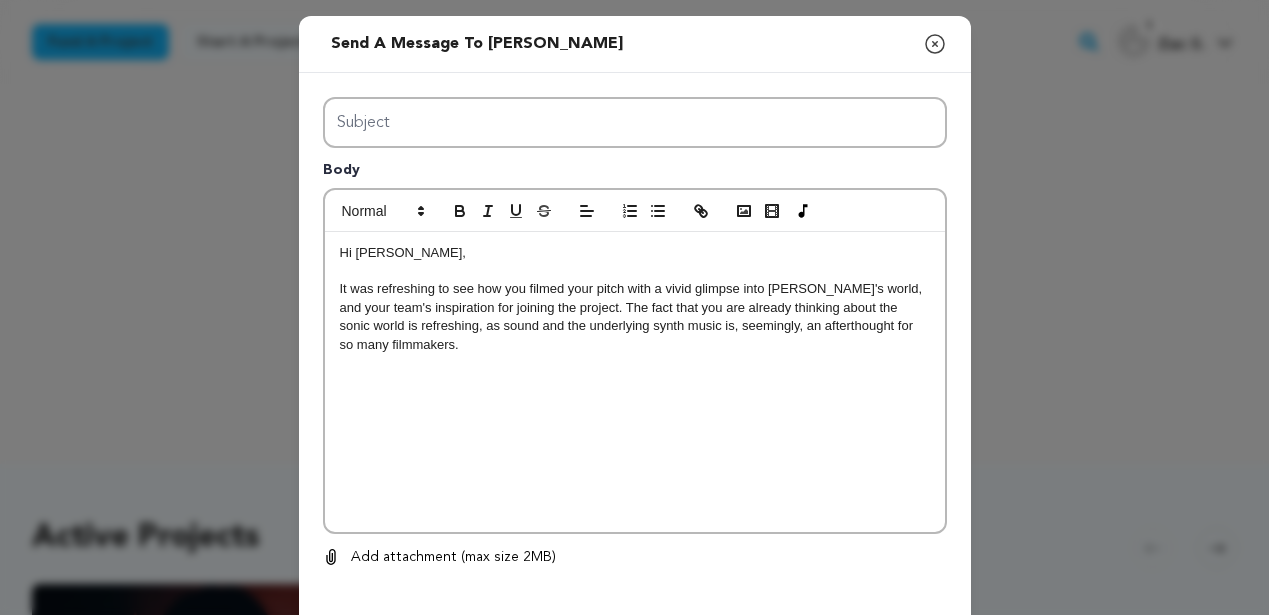 click on "It was refreshing to see how you filmed your pitch with a vivid glimpse into Demia's world, and your team's inspiration for joining the project. The fact that you are already thinking about the sonic world is refreshing, as sound and the underlying synth music is, seemingly, an afterthought for so many filmmakers." at bounding box center [635, 317] 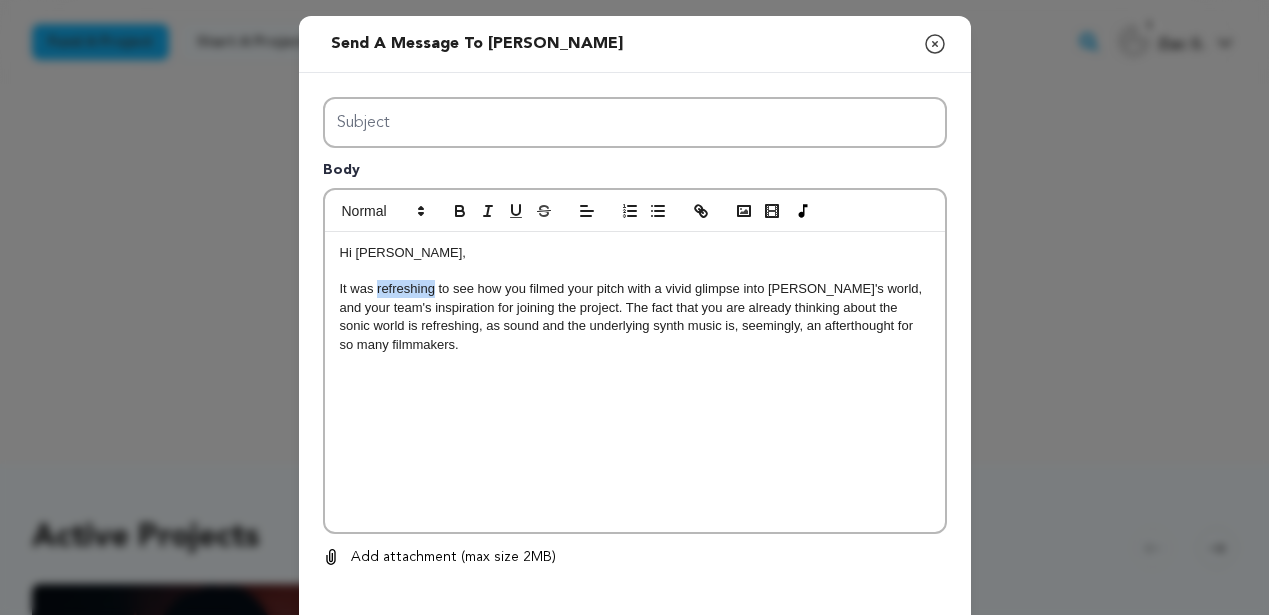 drag, startPoint x: 432, startPoint y: 294, endPoint x: 376, endPoint y: 292, distance: 56.0357 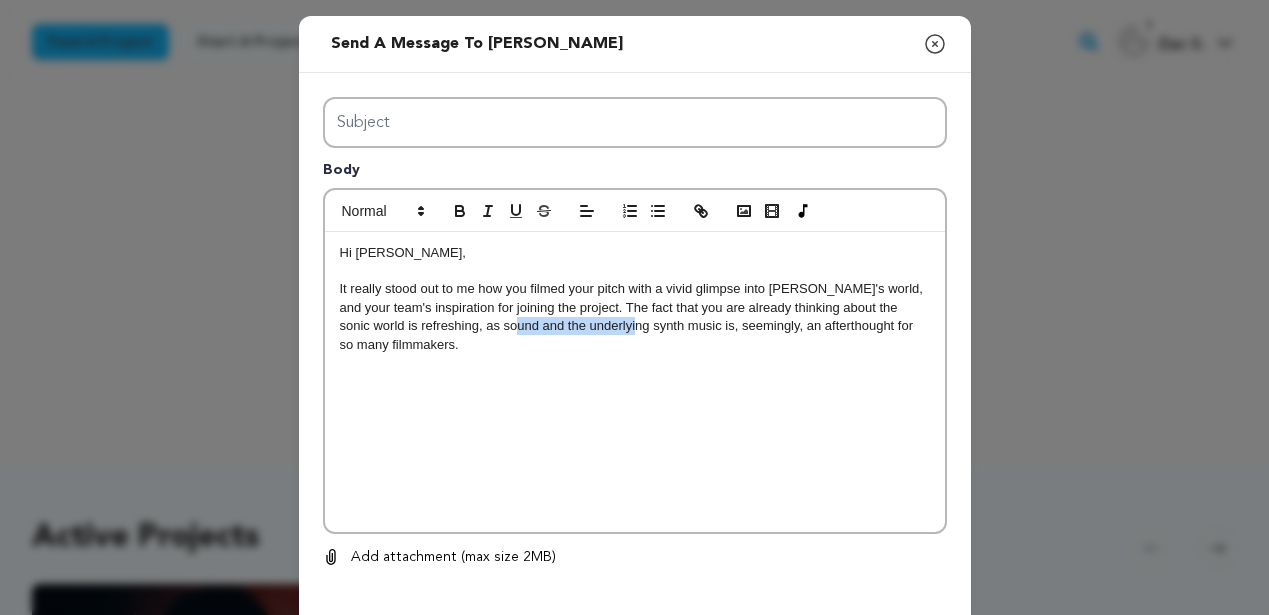 drag, startPoint x: 603, startPoint y: 328, endPoint x: 486, endPoint y: 332, distance: 117.06836 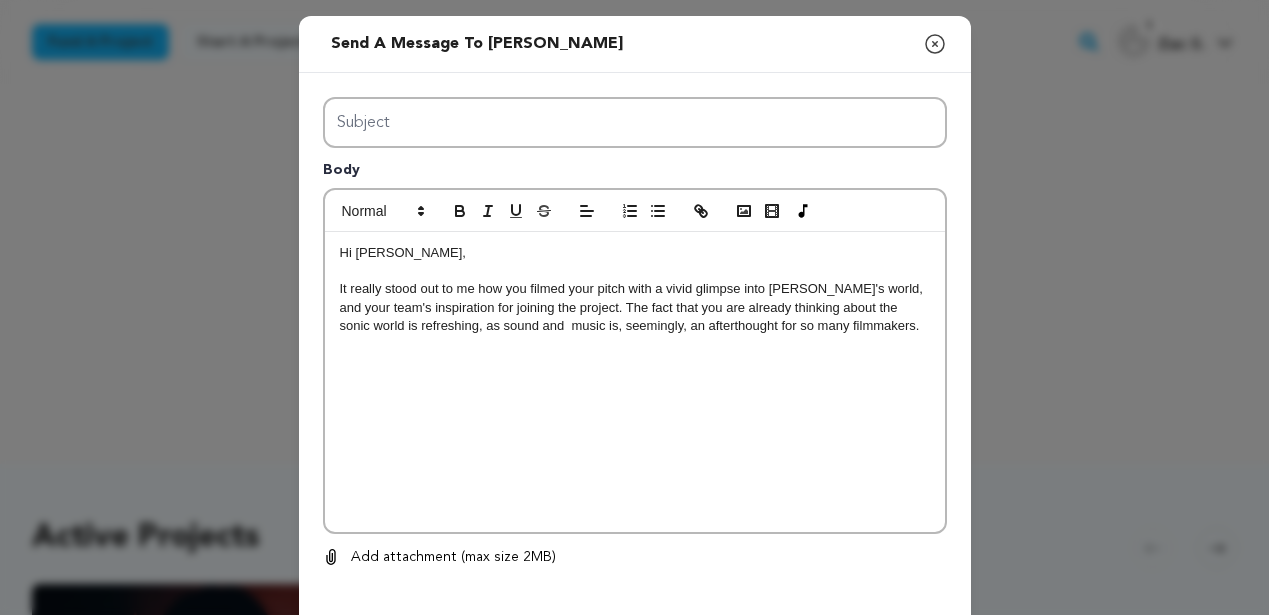 click on "It really stood out to me how you filmed your pitch with a vivid glimpse into Demia's world, and your team's inspiration for joining the project. The fact that you are already thinking about the sonic world is refreshing, as sound and  music is, seemingly, an afterthought for so many filmmakers." at bounding box center [635, 307] 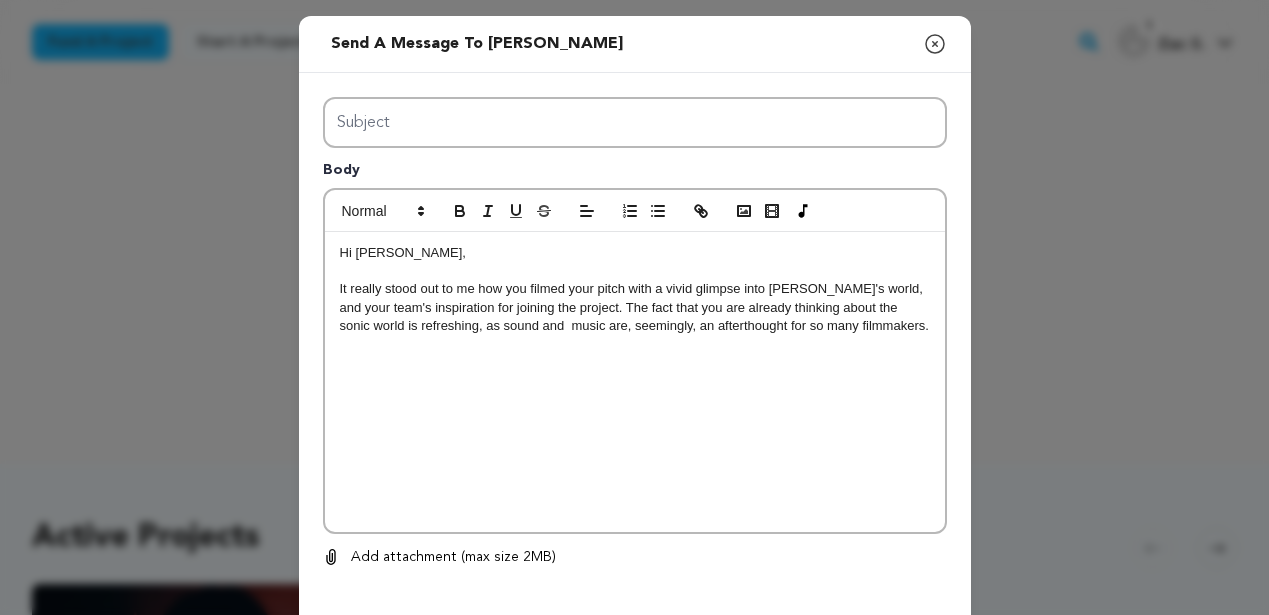 click on "It really stood out to me how you filmed your pitch with a vivid glimpse into Demia's world, and your team's inspiration for joining the project. The fact that you are already thinking about the sonic world is refreshing, as sound and  music are, seemingly, an afterthought for so many filmmakers." at bounding box center [635, 307] 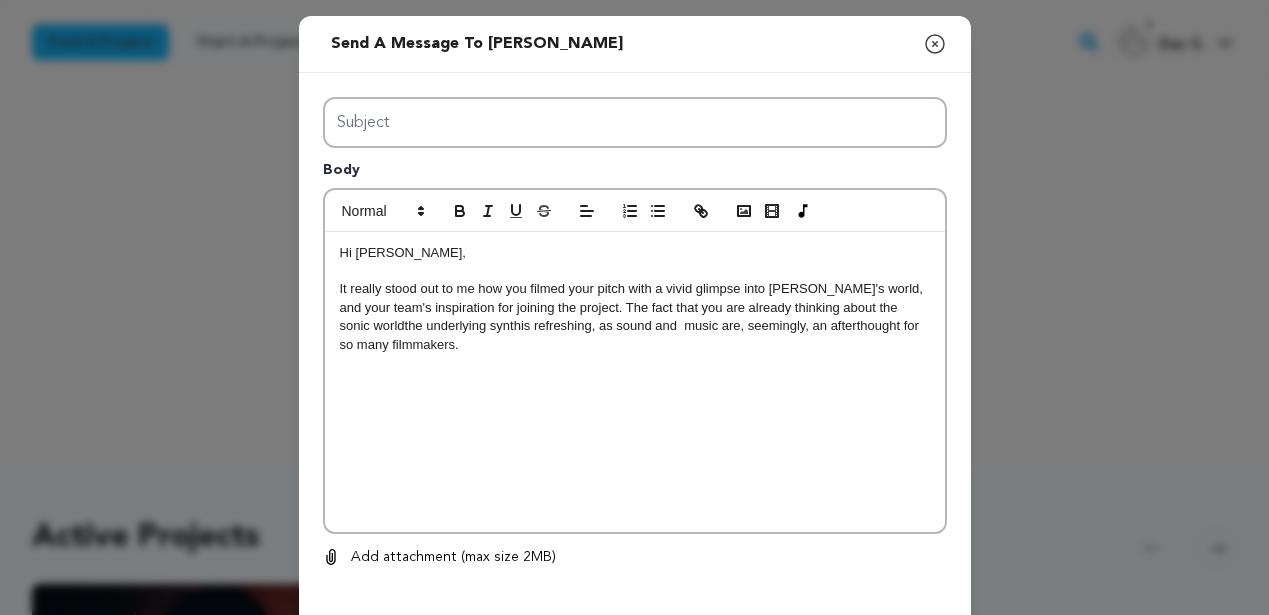 scroll, scrollTop: 9, scrollLeft: 1, axis: both 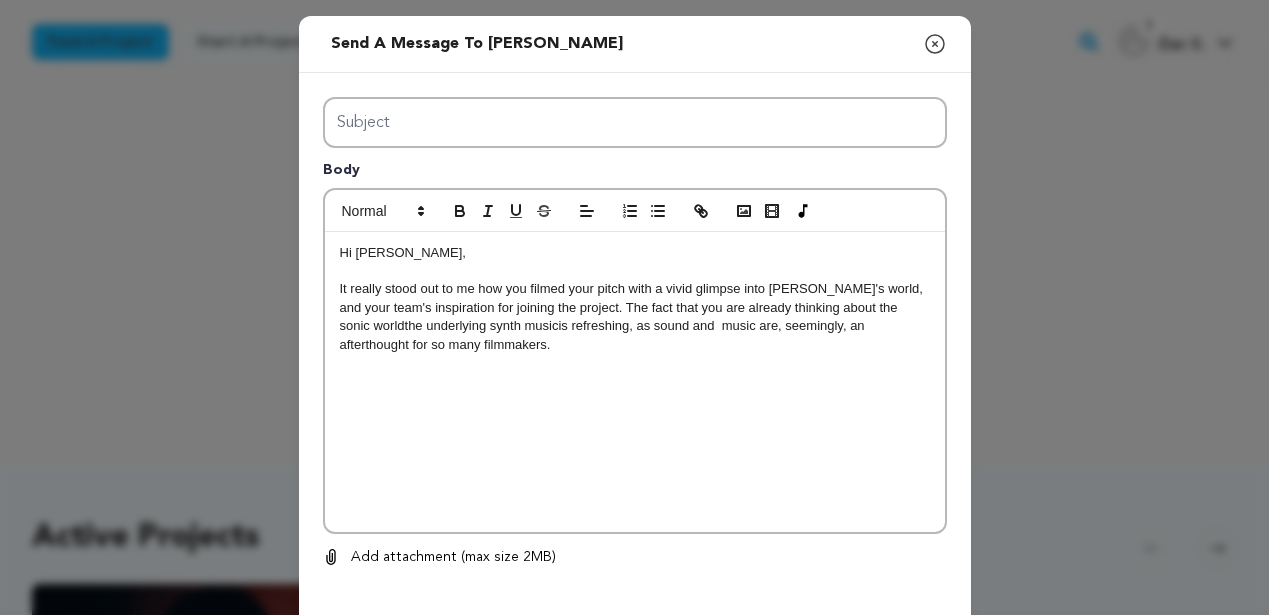 click on "It really stood out to me how you filmed your pitch with a vivid glimpse into Demia's world, and your team's inspiration for joining the project. The fact that you are already thinking about the sonic world  the underlying synth music  is refreshing, as sound and  music are, seemingly, an afterthought for so many filmmakers." at bounding box center [635, 317] 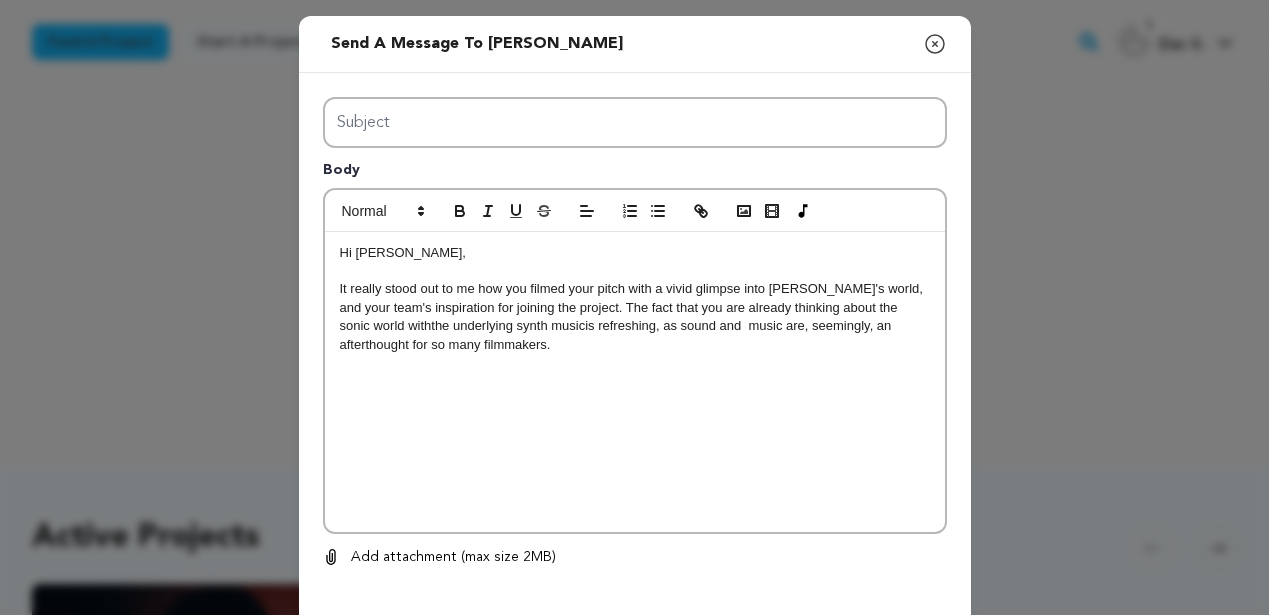 click on "It really stood out to me how you filmed your pitch with a vivid glimpse into Demia's world, and your team's inspiration for joining the project. The fact that you are already thinking about the sonic world with  the underlying synth music  is refreshing, as sound and  music are, seemingly, an afterthought for so many filmmakers." at bounding box center (635, 317) 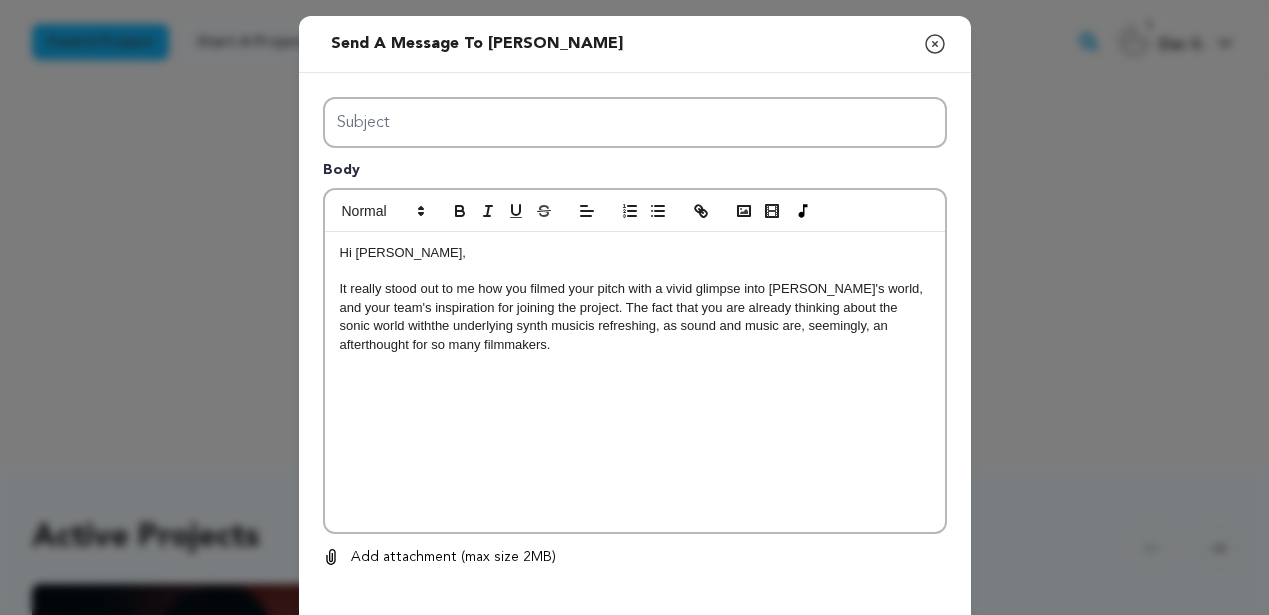 click on "It really stood out to me how you filmed your pitch with a vivid glimpse into Demia's world, and your team's inspiration for joining the project. The fact that you are already thinking about the sonic world with  the underlying synth music  is refreshing, as sound and music are, seemingly, an afterthought for so many filmmakers." at bounding box center (635, 317) 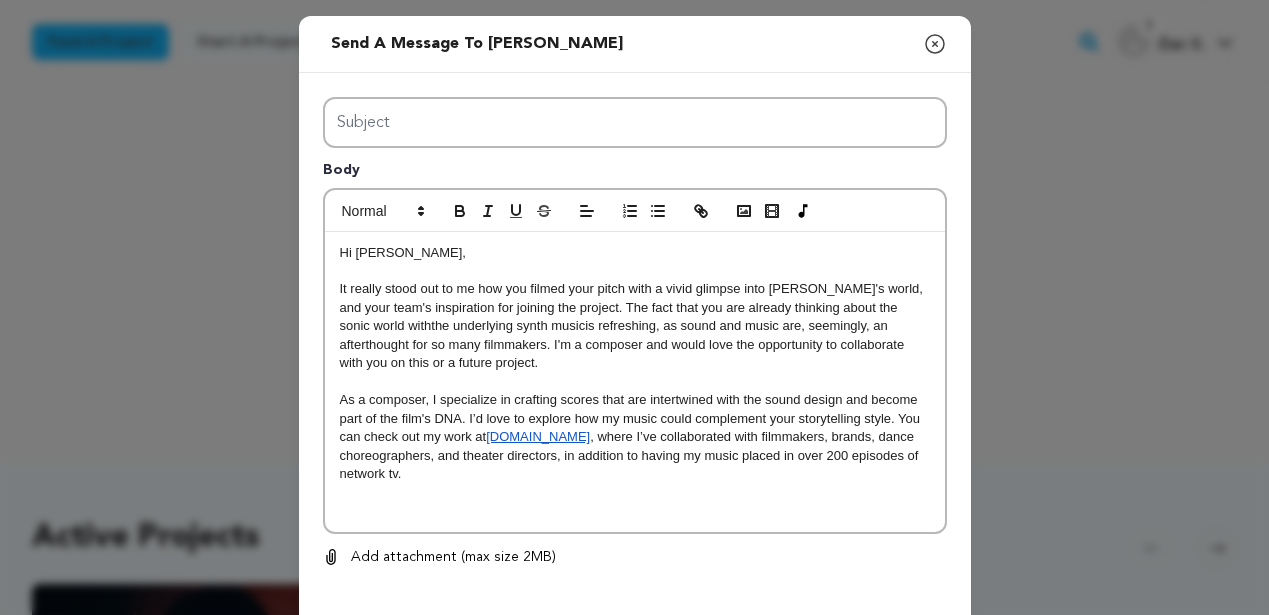 scroll, scrollTop: 1, scrollLeft: 1, axis: both 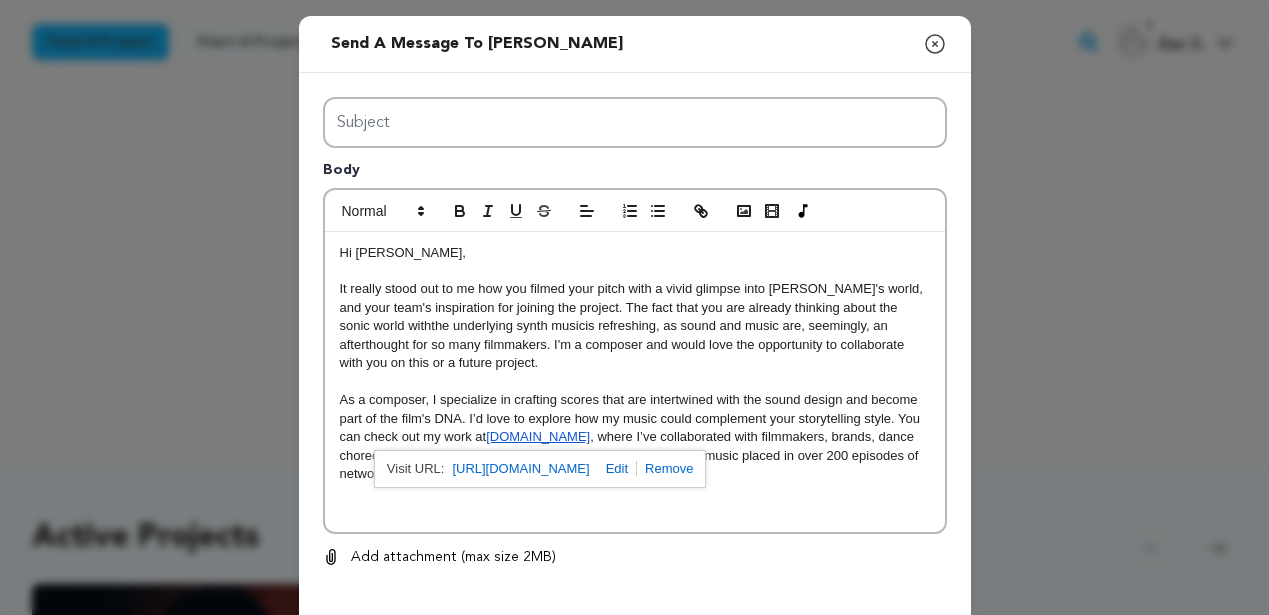 click on "Hi Ilia, It really stood out to me how you filmed your pitch with a vivid glimpse into Demia's world, and your team's inspiration for joining the project. The fact that you are already thinking about the sonic world with  the underlying synth music  is refreshing, as sound and music are, seemingly, an afterthought for so many filmmakers. I'm a composer and would love the opportunity to collaborate with you on this or a future project. As a composer, I specialize in crafting scores that are intertwined with the sound design and become part of the film's DNA. I’d love to explore how my music could complement your storytelling style. You can check out my work at  zacselissen.com , where I’ve collaborated with filmmakers, brands, dance choreographers, and theater directors, in addition to having my music placed in over 200 episodes of network tv." at bounding box center (635, 382) 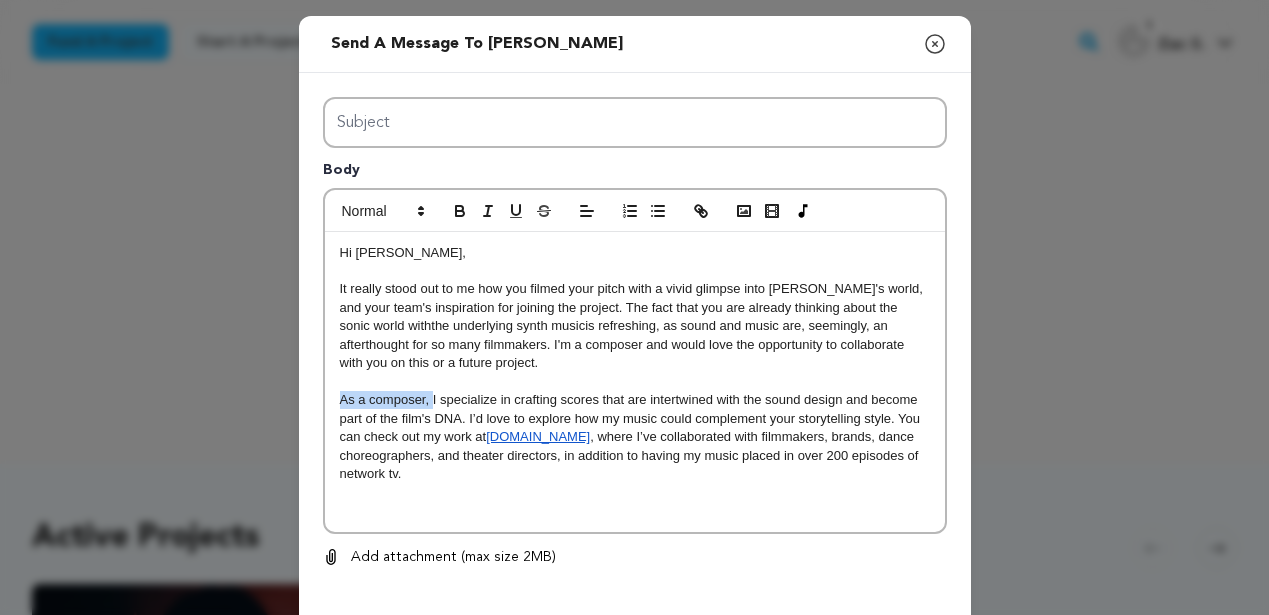drag, startPoint x: 432, startPoint y: 399, endPoint x: 332, endPoint y: 399, distance: 100 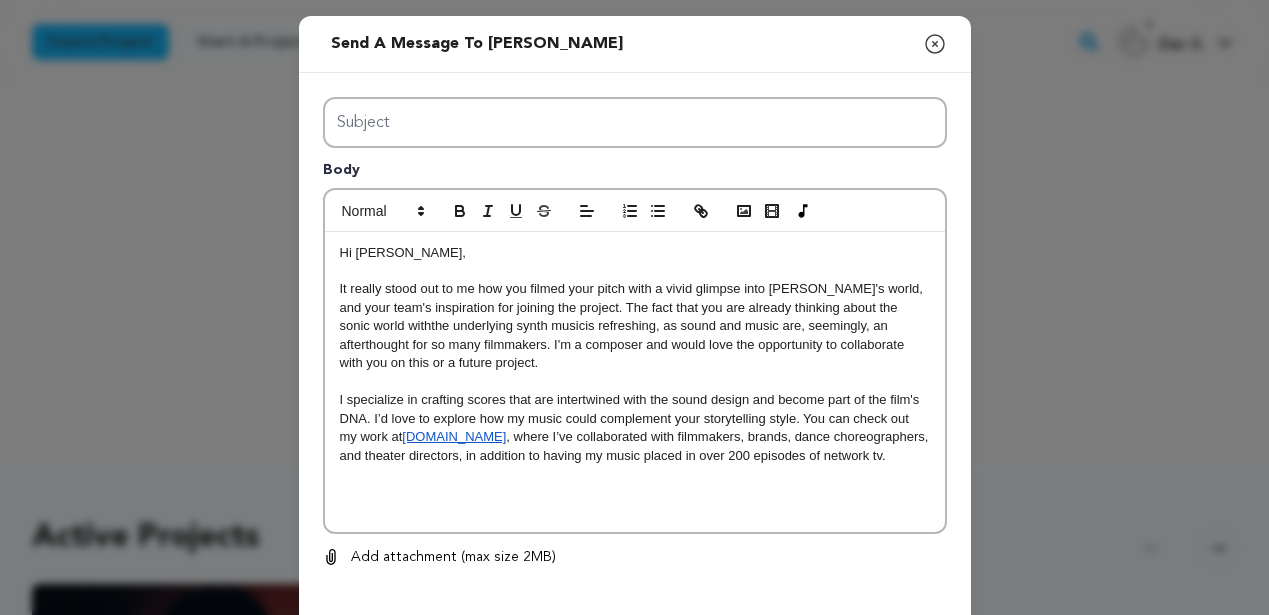 click on "I specialize in crafting scores that are intertwined with the sound design and become part of the film's DNA. I’d love to explore how my music could complement your storytelling style. You can check out my work at  zacselissen.com , where I’ve collaborated with filmmakers, brands, dance choreographers, and theater directors, in addition to having my music placed in over 200 episodes of network tv." at bounding box center [635, 428] 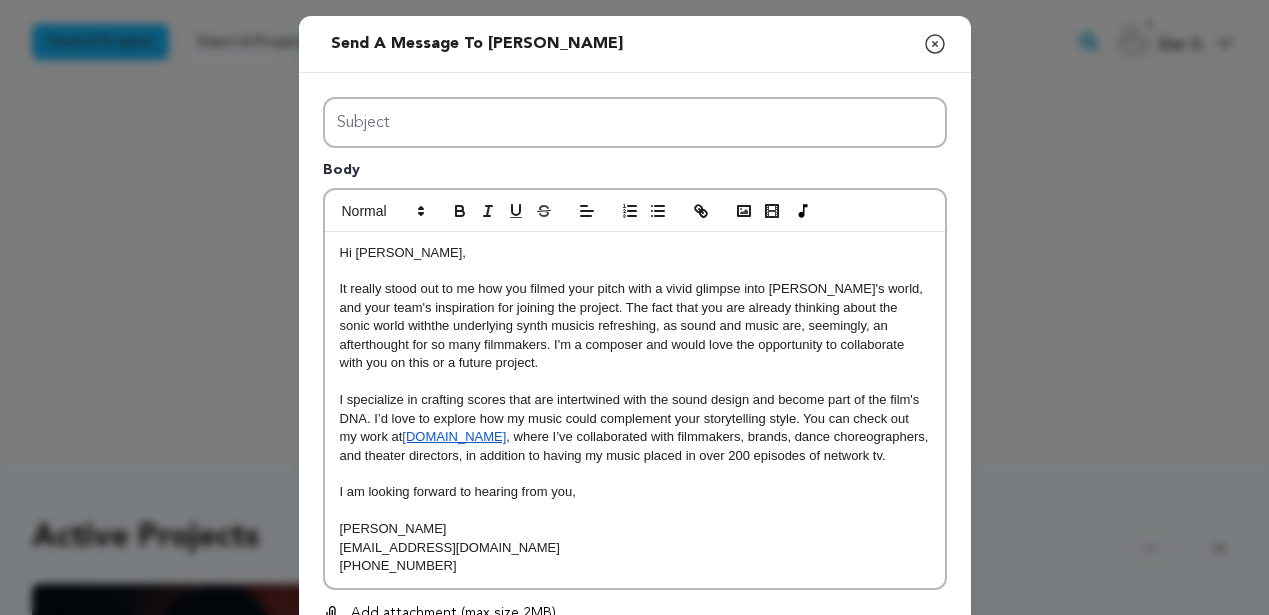 click on "I specialize in crafting scores that are intertwined with the sound design and become part of the film's DNA. I’d love to explore how my music could complement your storytelling style. You can check out my work at  zacselissen.com , where I’ve collaborated with filmmakers, brands, dance choreographers, and theater directors, in addition to having my music placed in over 200 episodes of network tv." at bounding box center [635, 428] 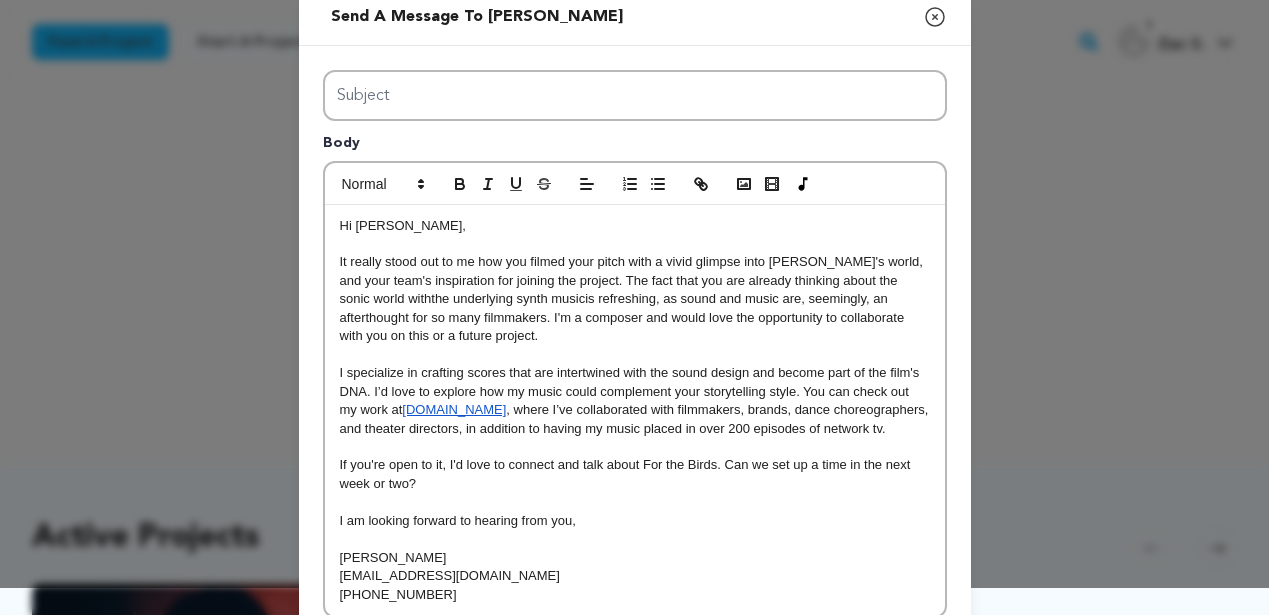 scroll, scrollTop: 179, scrollLeft: 0, axis: vertical 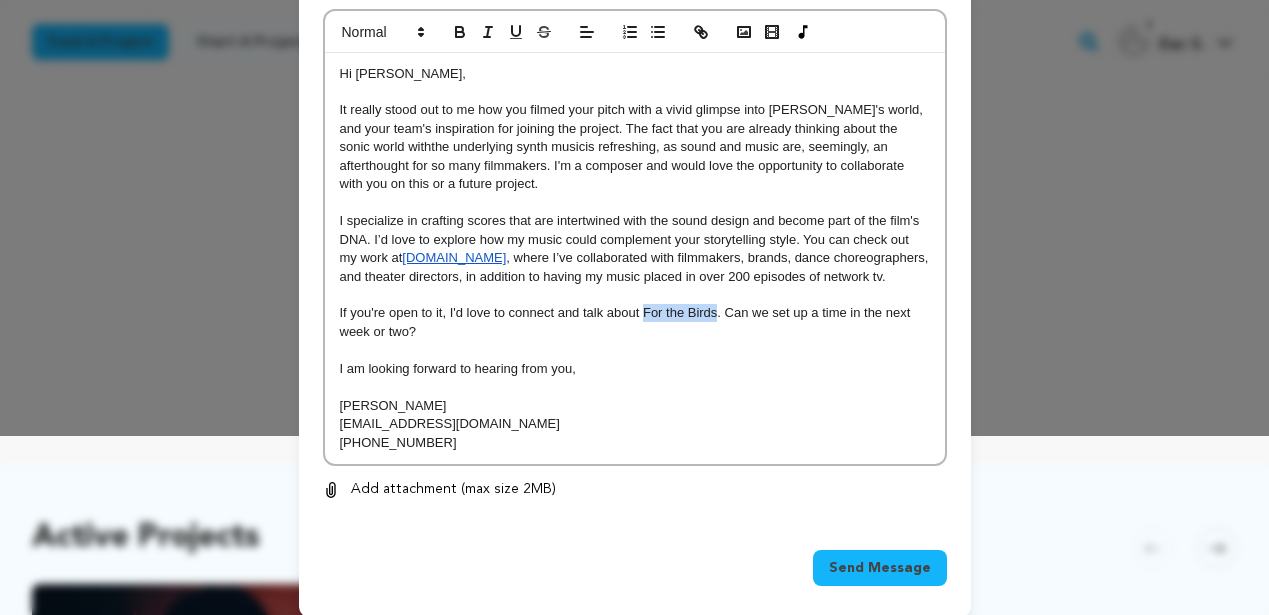 drag, startPoint x: 643, startPoint y: 309, endPoint x: 717, endPoint y: 308, distance: 74.00676 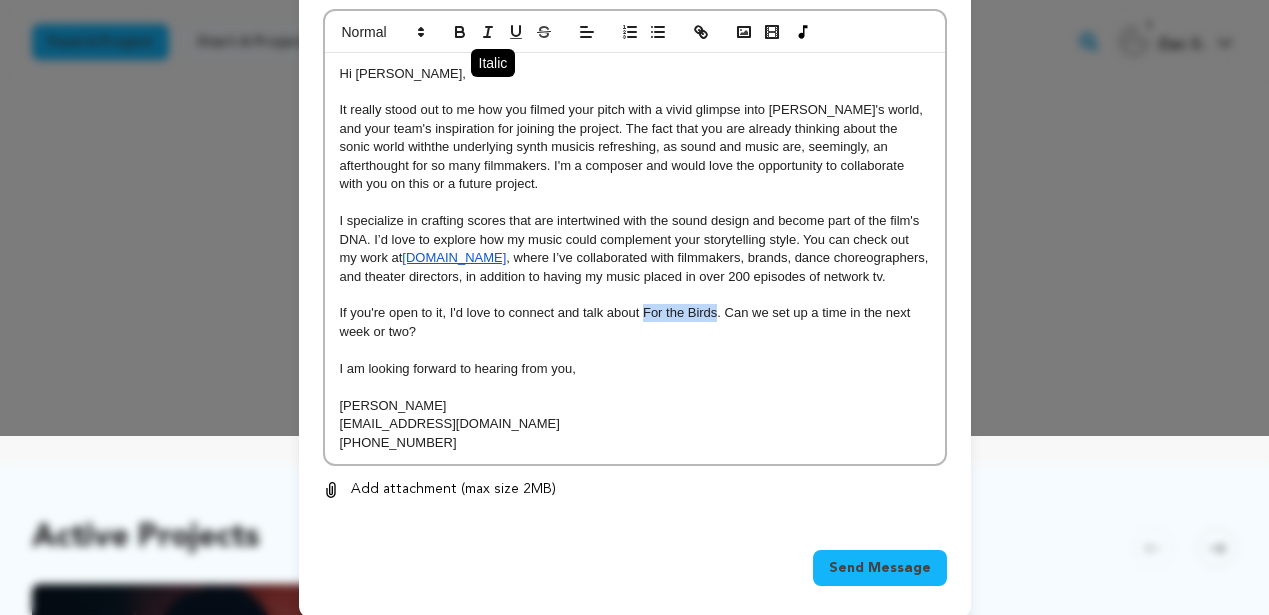 click 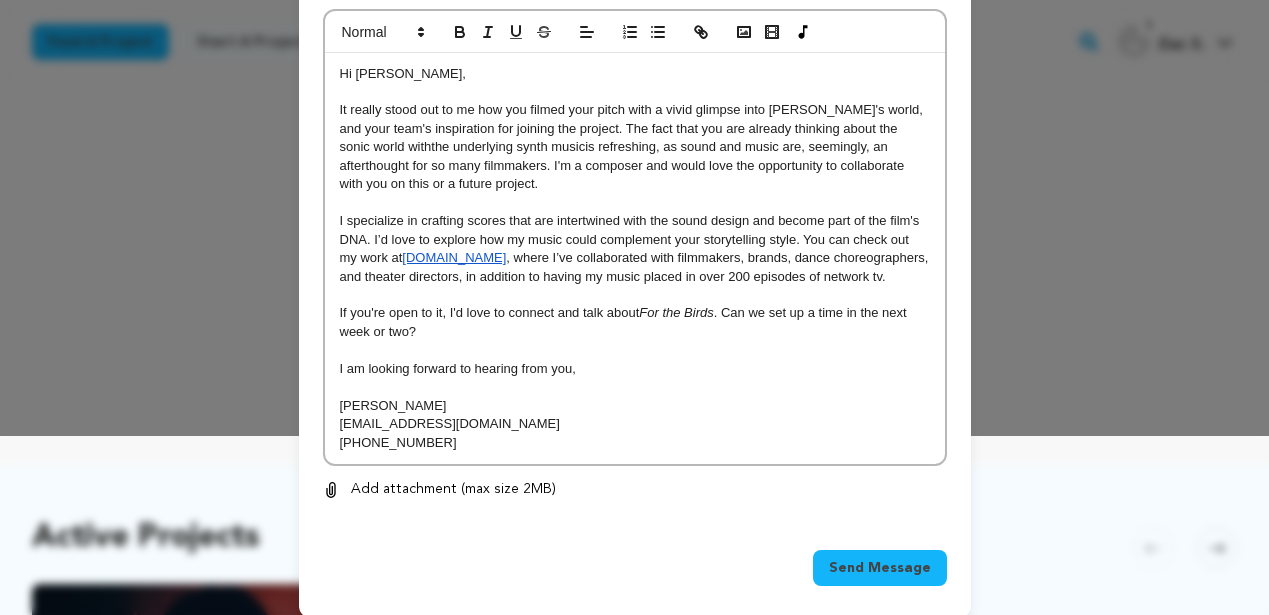 click at bounding box center [635, 387] 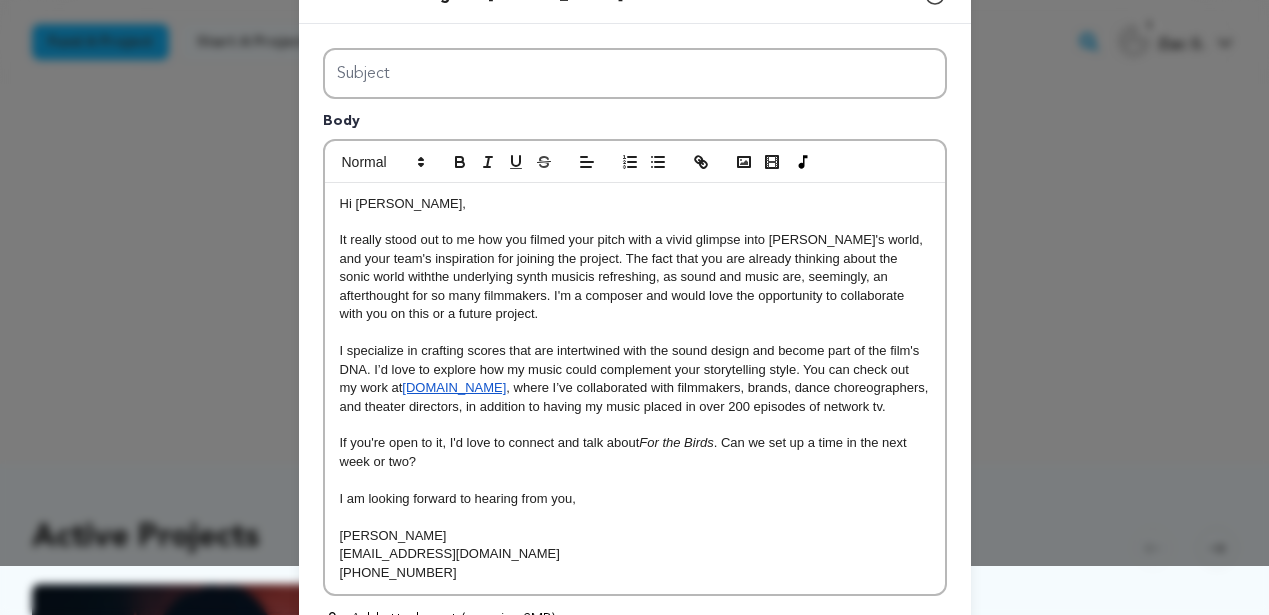 scroll, scrollTop: 164, scrollLeft: 0, axis: vertical 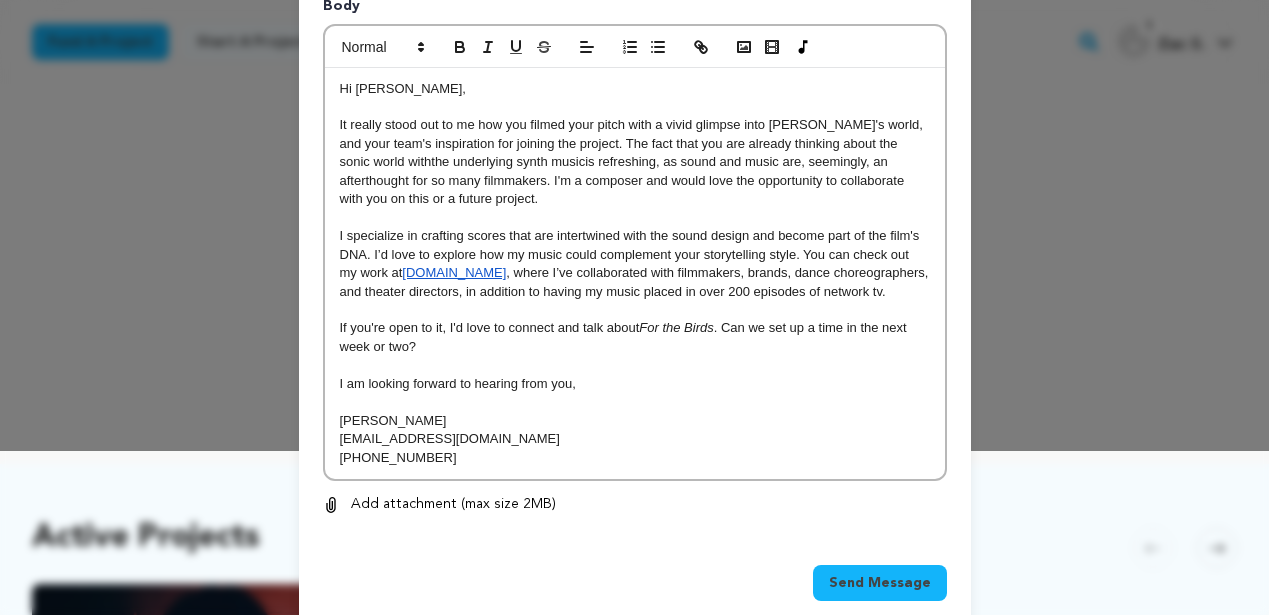 click on "Send Message" at bounding box center [880, 583] 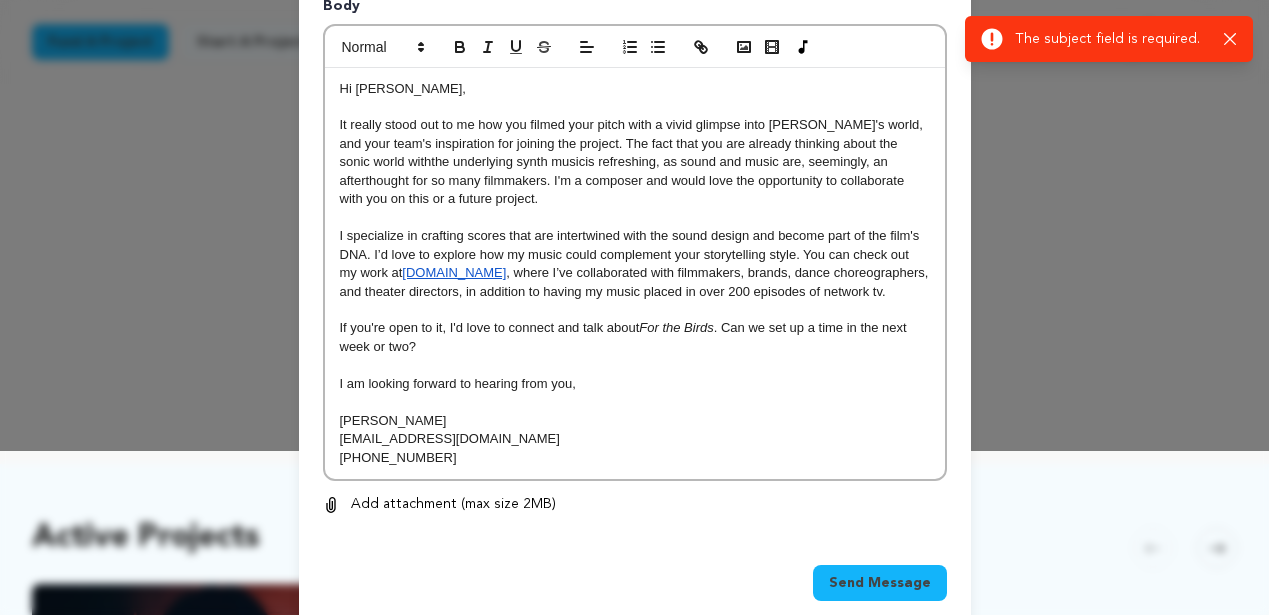 scroll, scrollTop: 0, scrollLeft: 0, axis: both 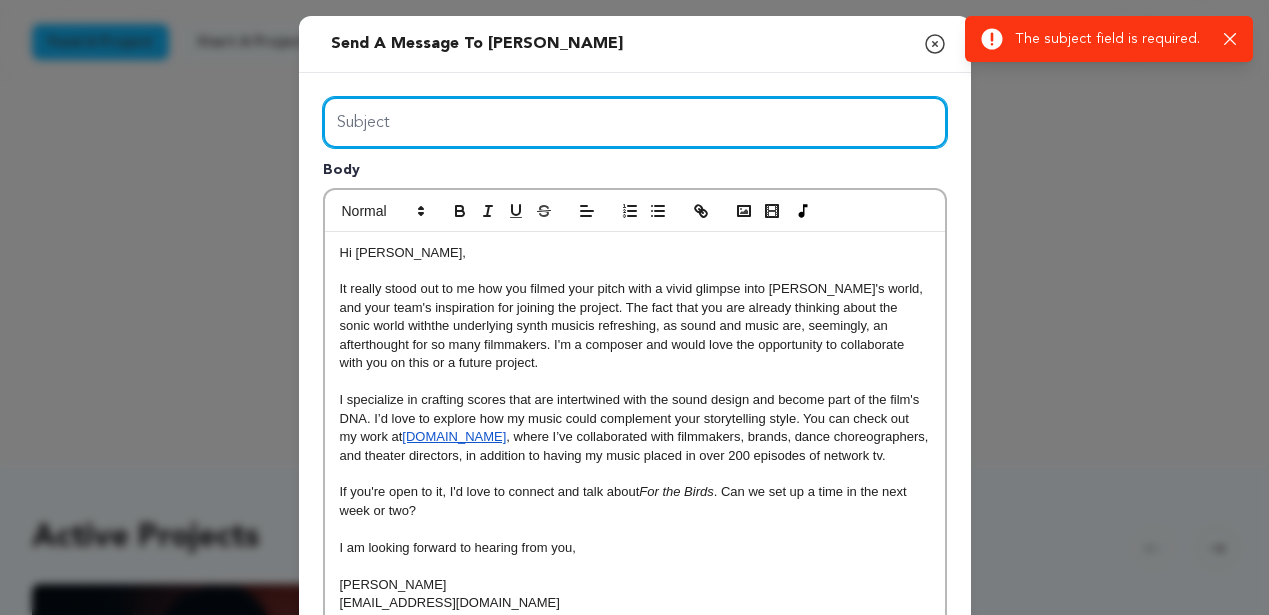click on "Subject" at bounding box center (635, 122) 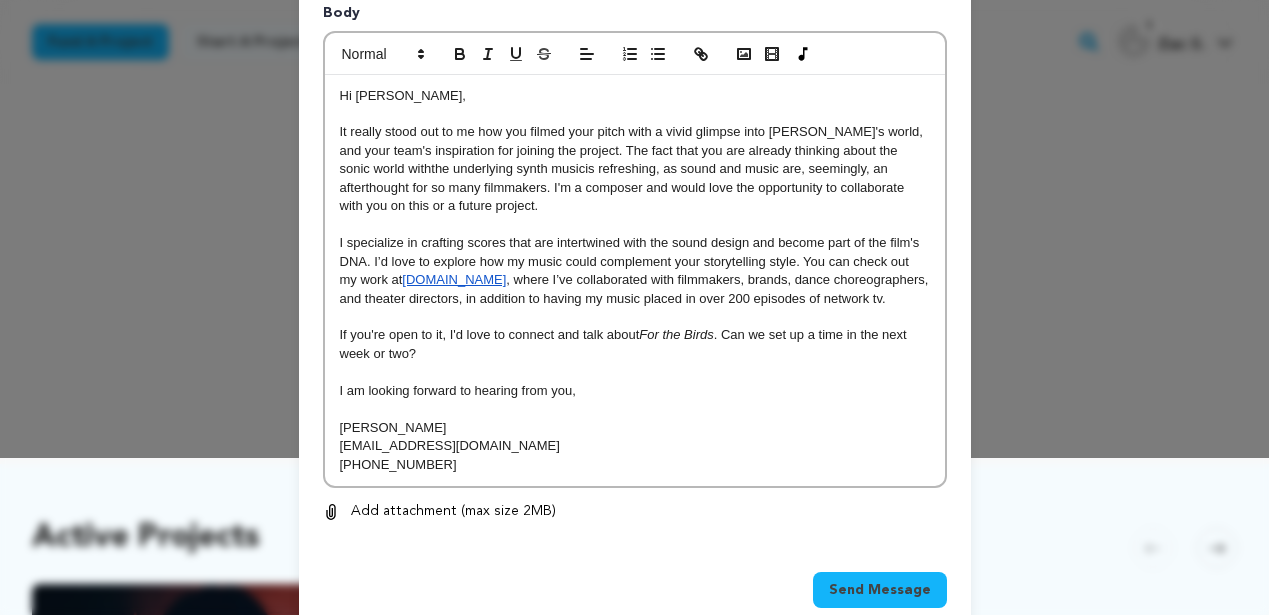 scroll, scrollTop: 189, scrollLeft: 0, axis: vertical 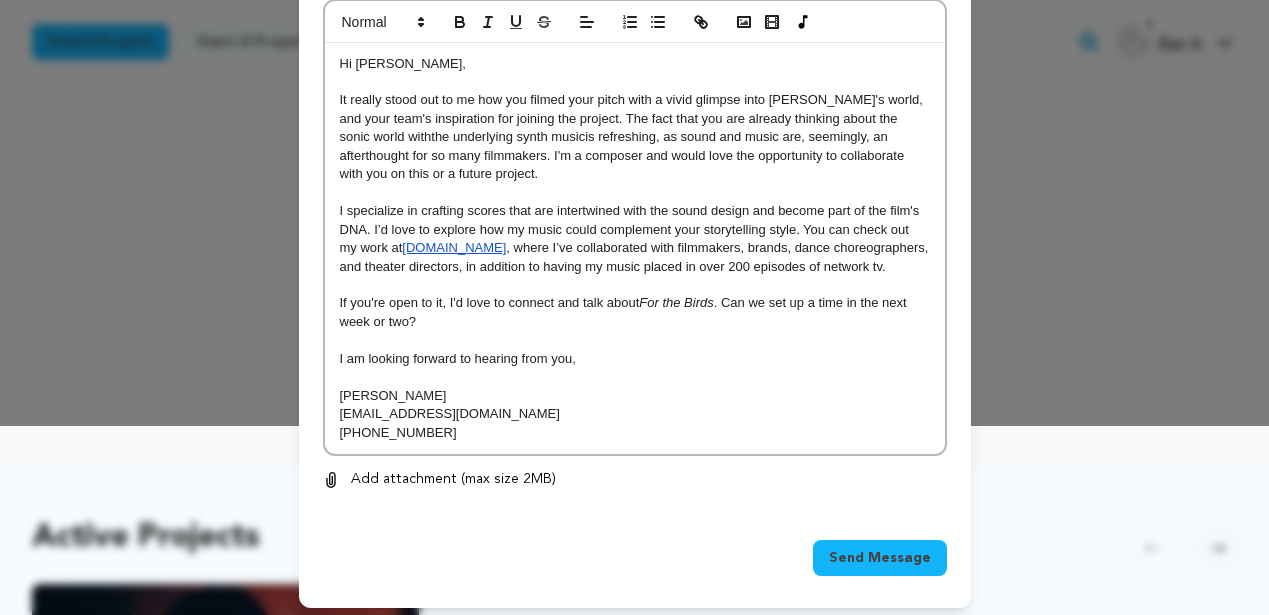 type on "Zac Selissen_Composer" 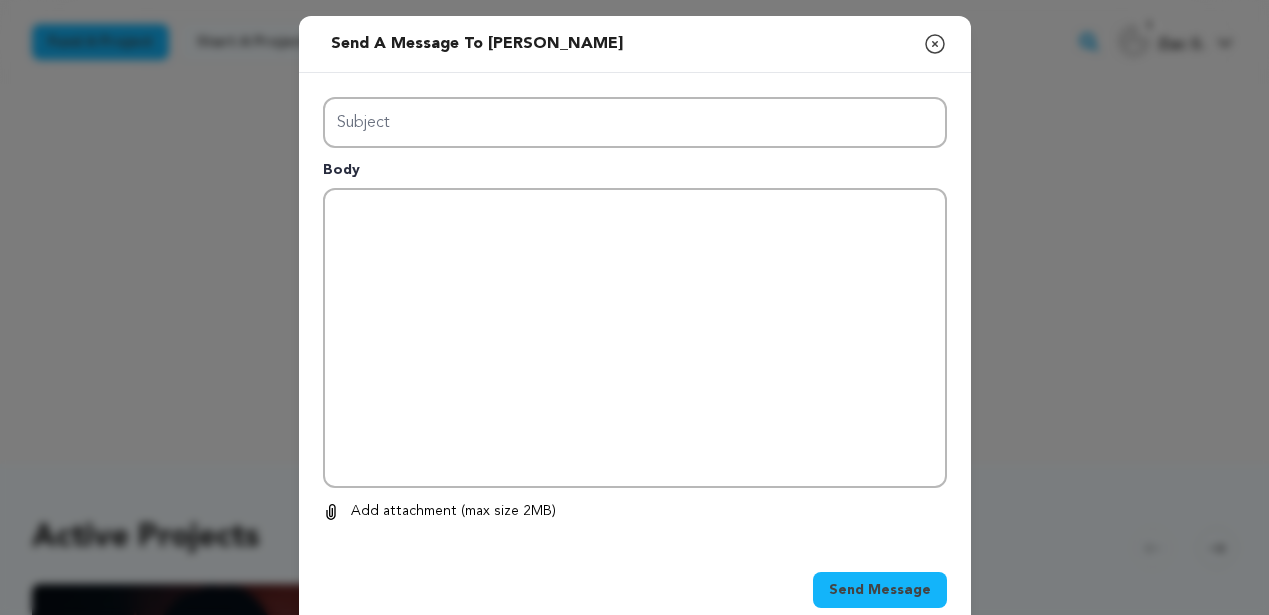 scroll, scrollTop: 0, scrollLeft: 0, axis: both 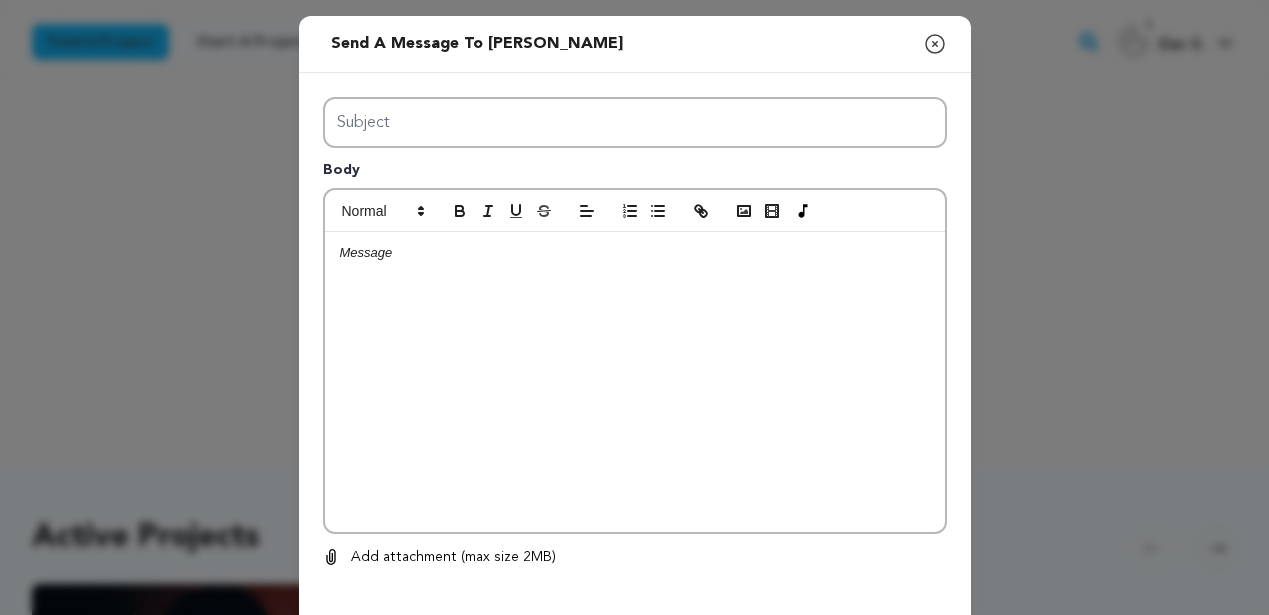click 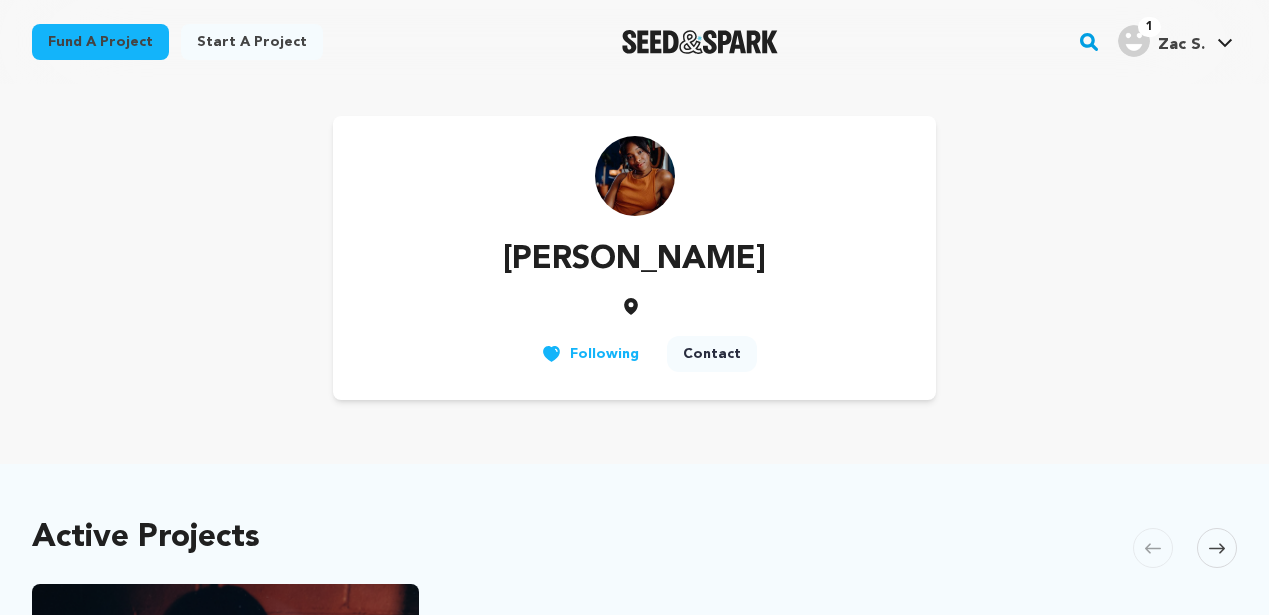 scroll, scrollTop: 380, scrollLeft: 0, axis: vertical 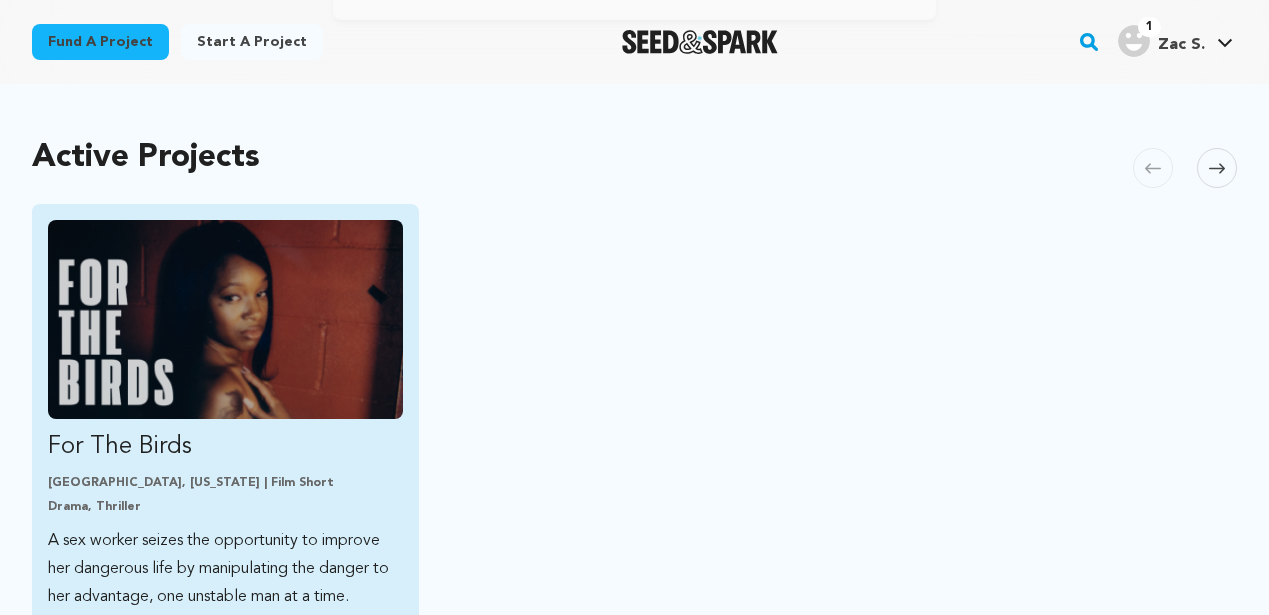 click at bounding box center [225, 319] 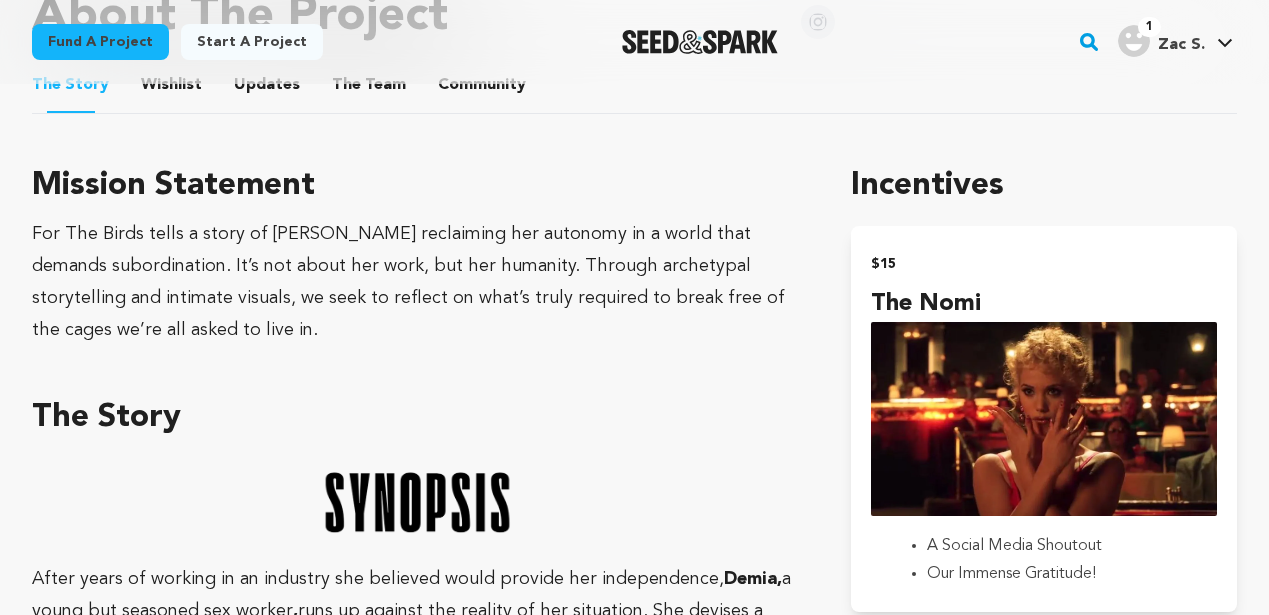 scroll, scrollTop: 923, scrollLeft: 0, axis: vertical 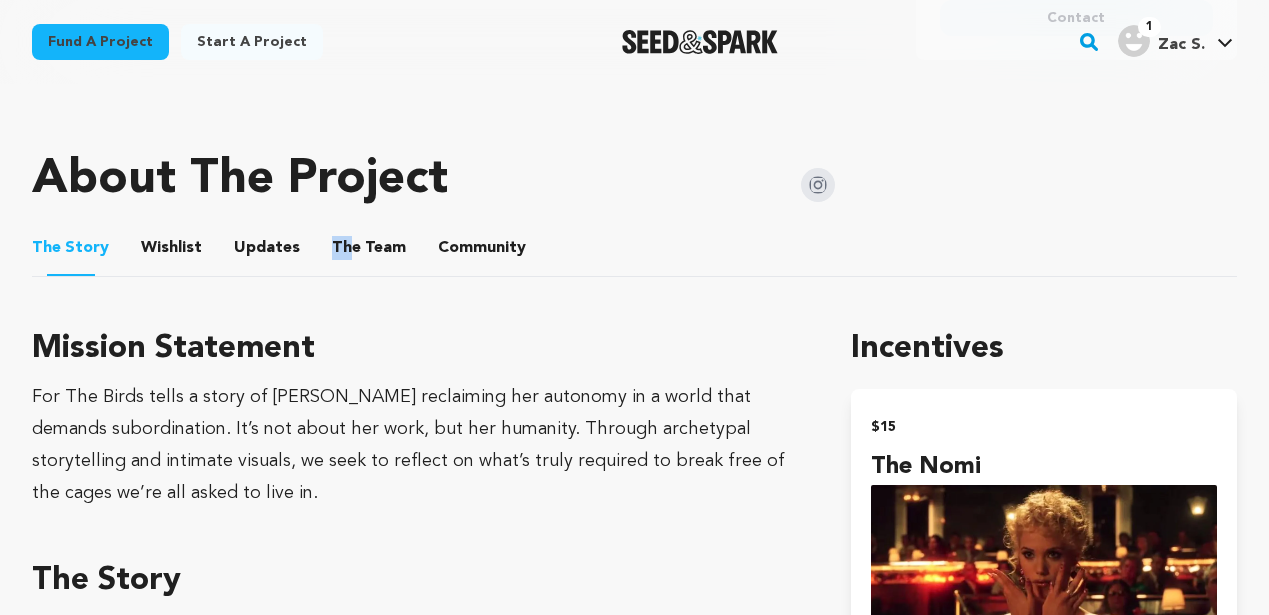 click on "The Team
The   Team" at bounding box center (369, 248) 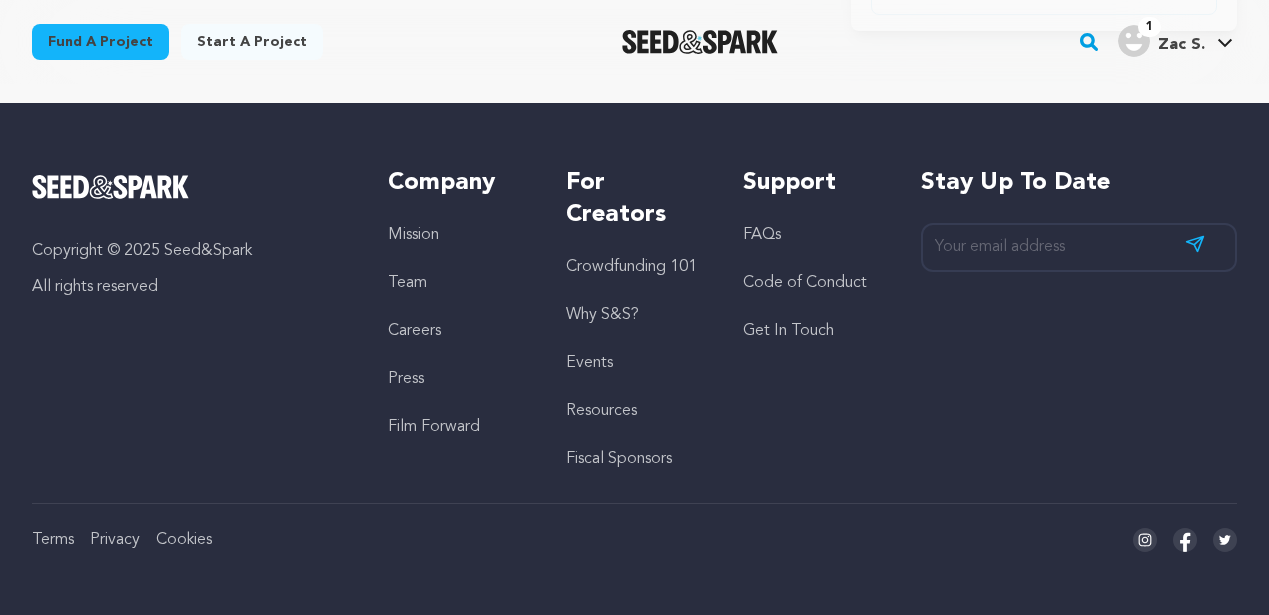 scroll, scrollTop: 956, scrollLeft: 0, axis: vertical 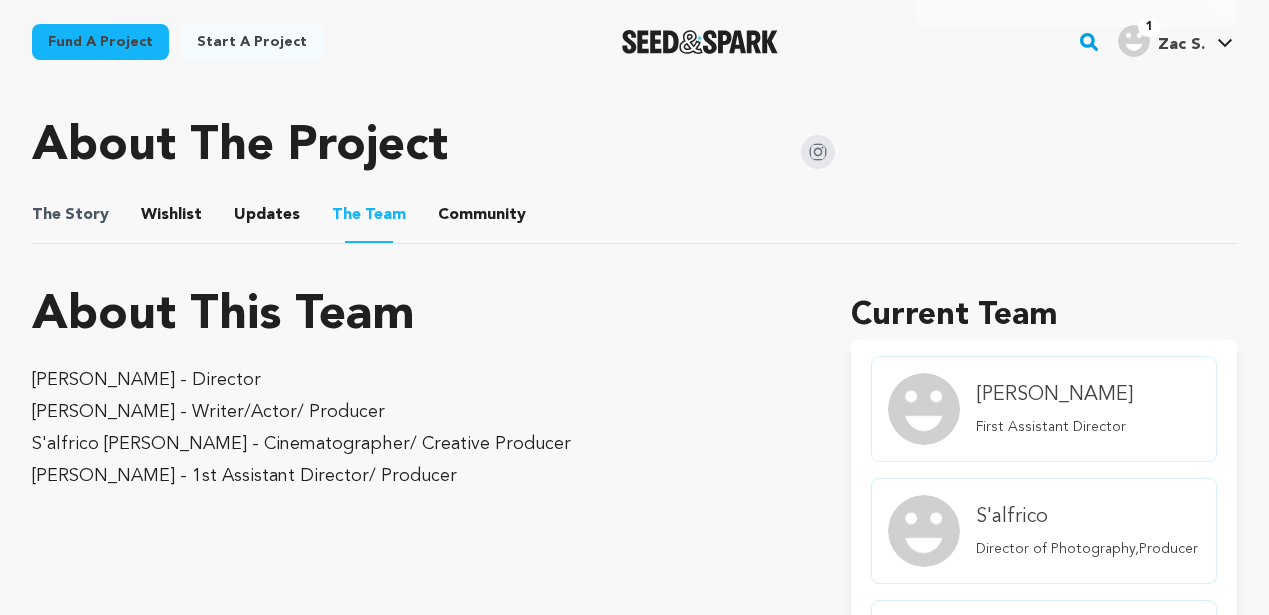 click on "The" at bounding box center (46, 215) 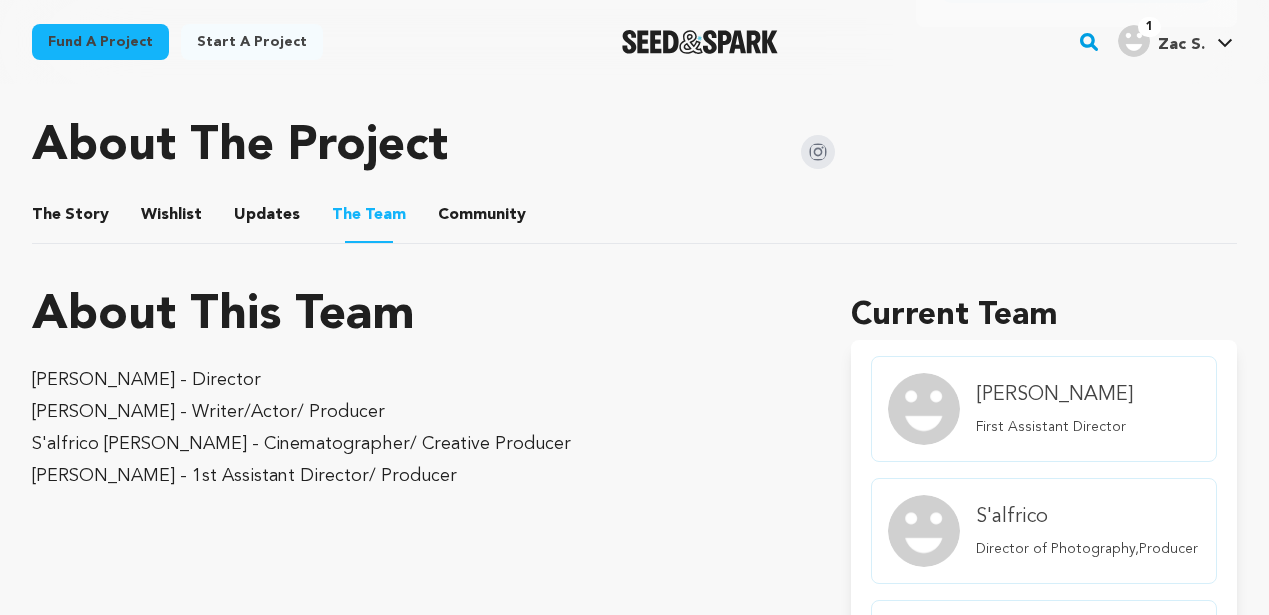 click on "The Story" at bounding box center [71, 219] 